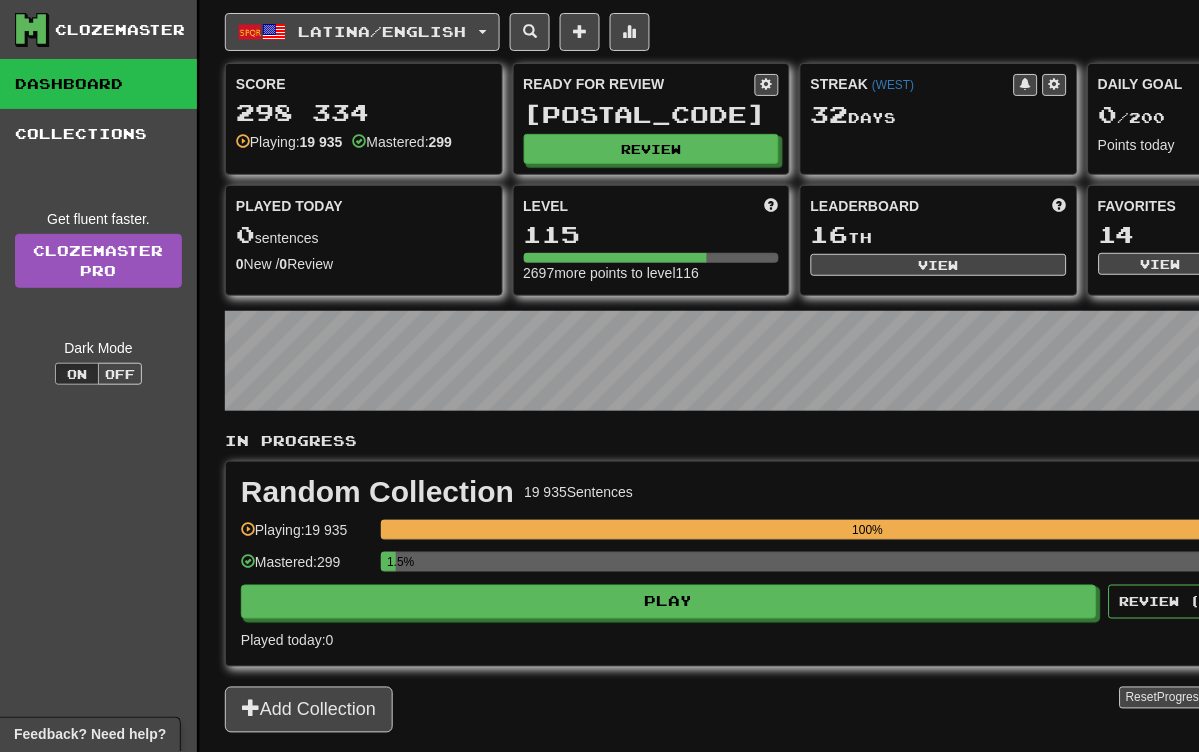 scroll, scrollTop: 0, scrollLeft: 0, axis: both 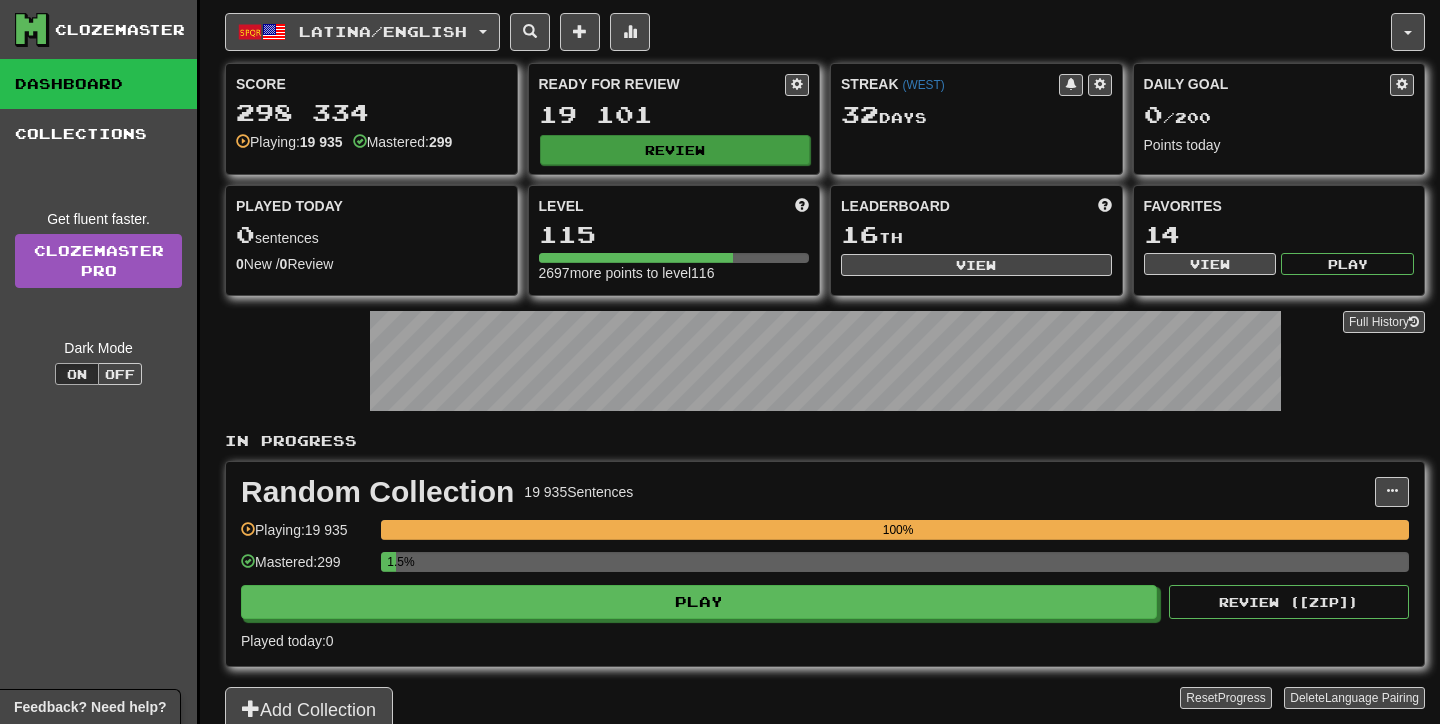 click on "Review" at bounding box center (675, 150) 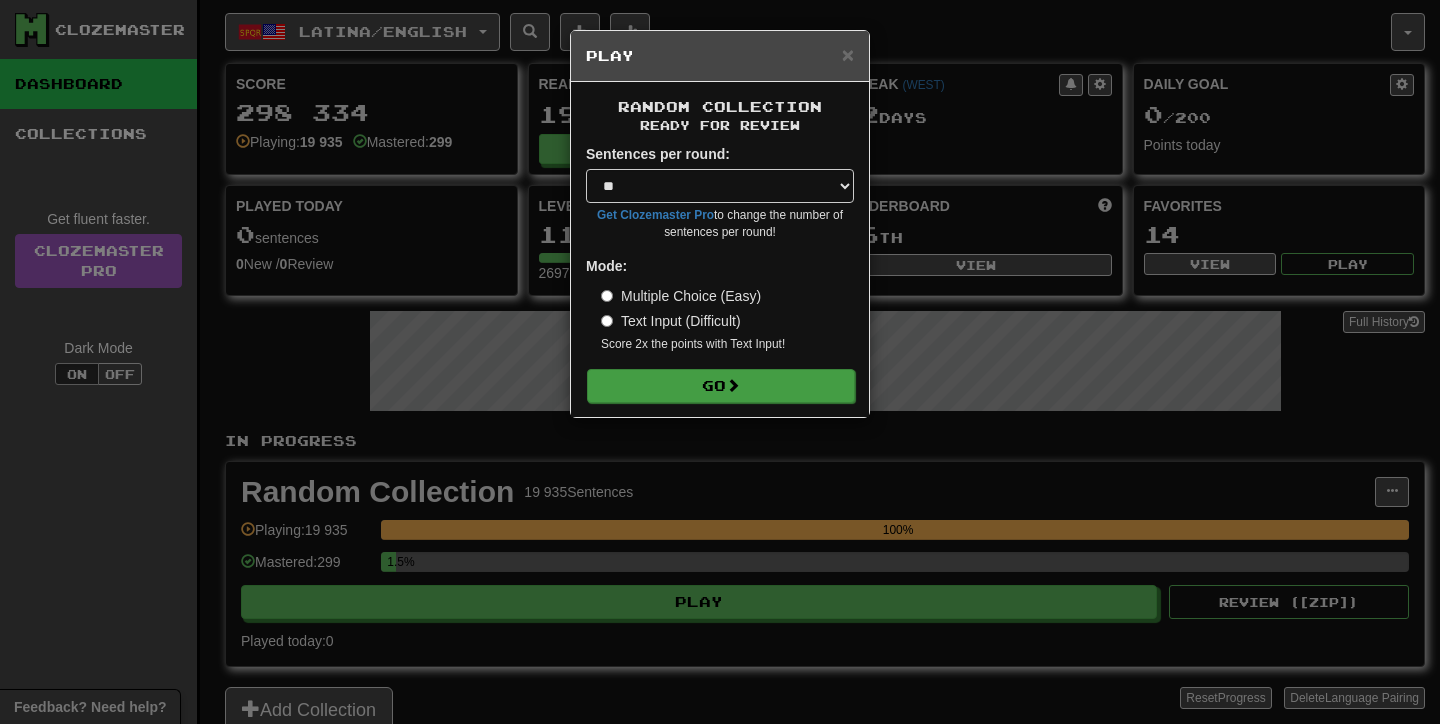 click on "Go" at bounding box center [721, 386] 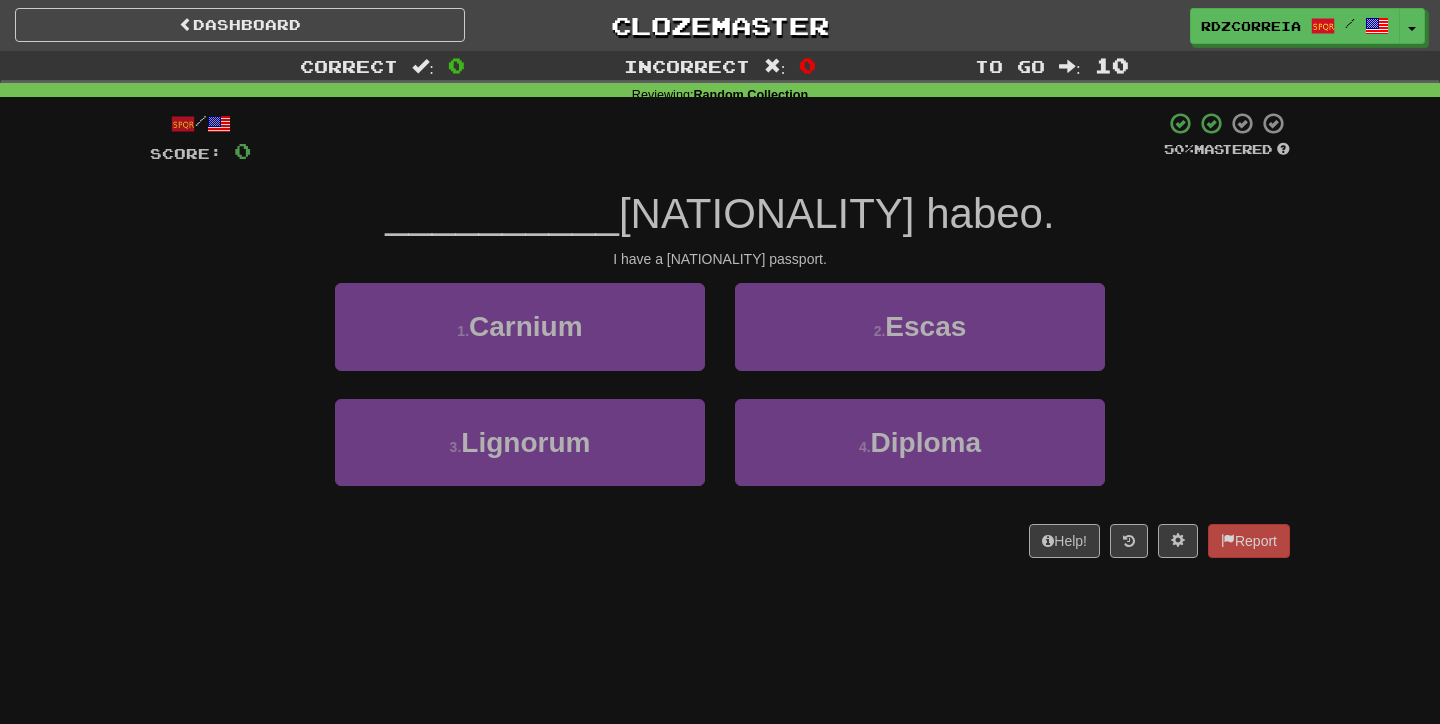 scroll, scrollTop: 0, scrollLeft: 0, axis: both 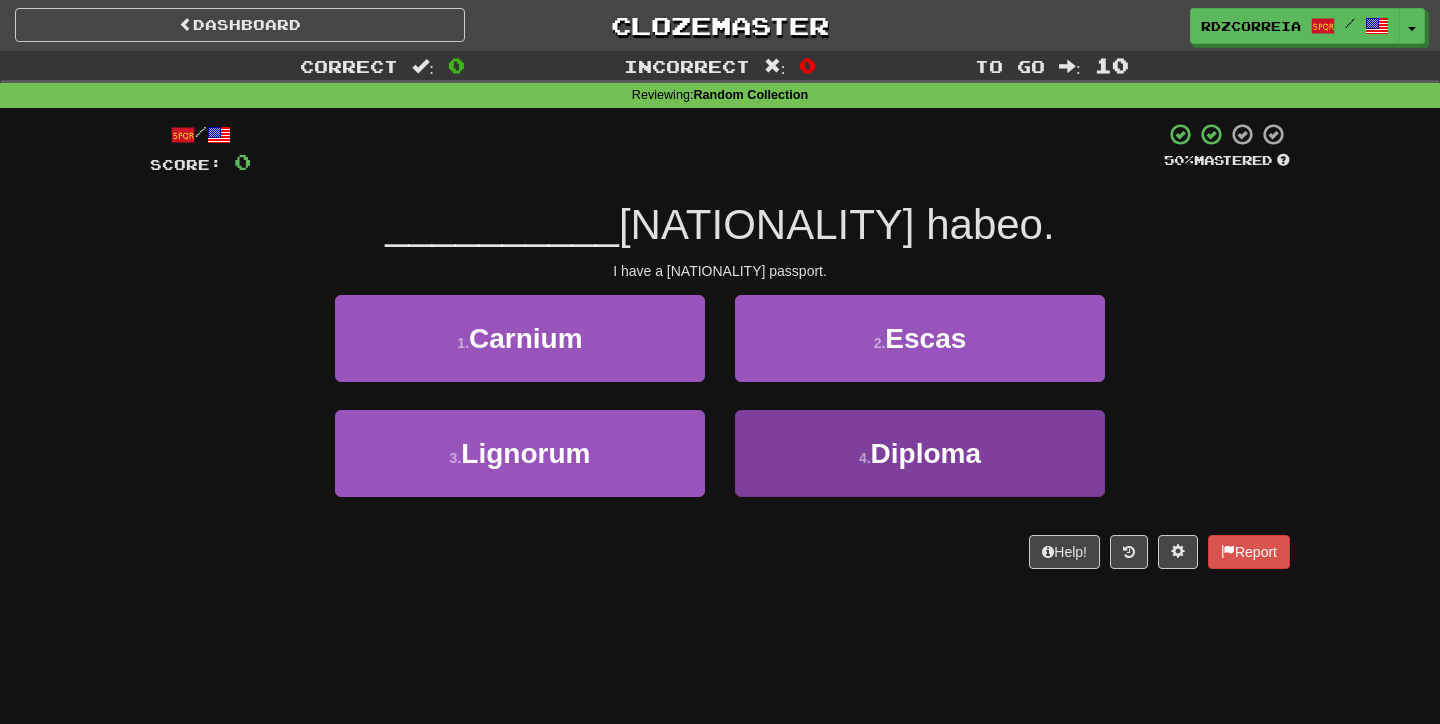 click on "Diploma" at bounding box center (926, 453) 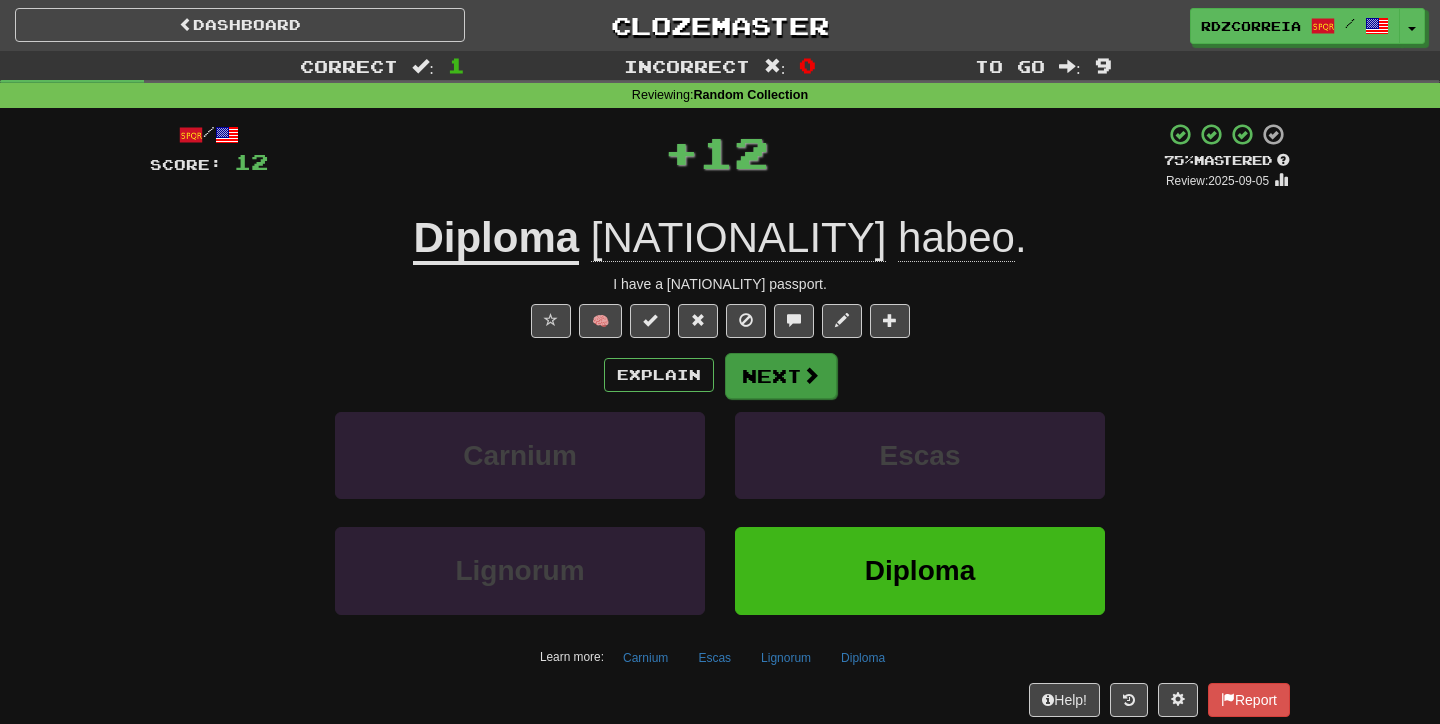 click on "Next" at bounding box center (781, 376) 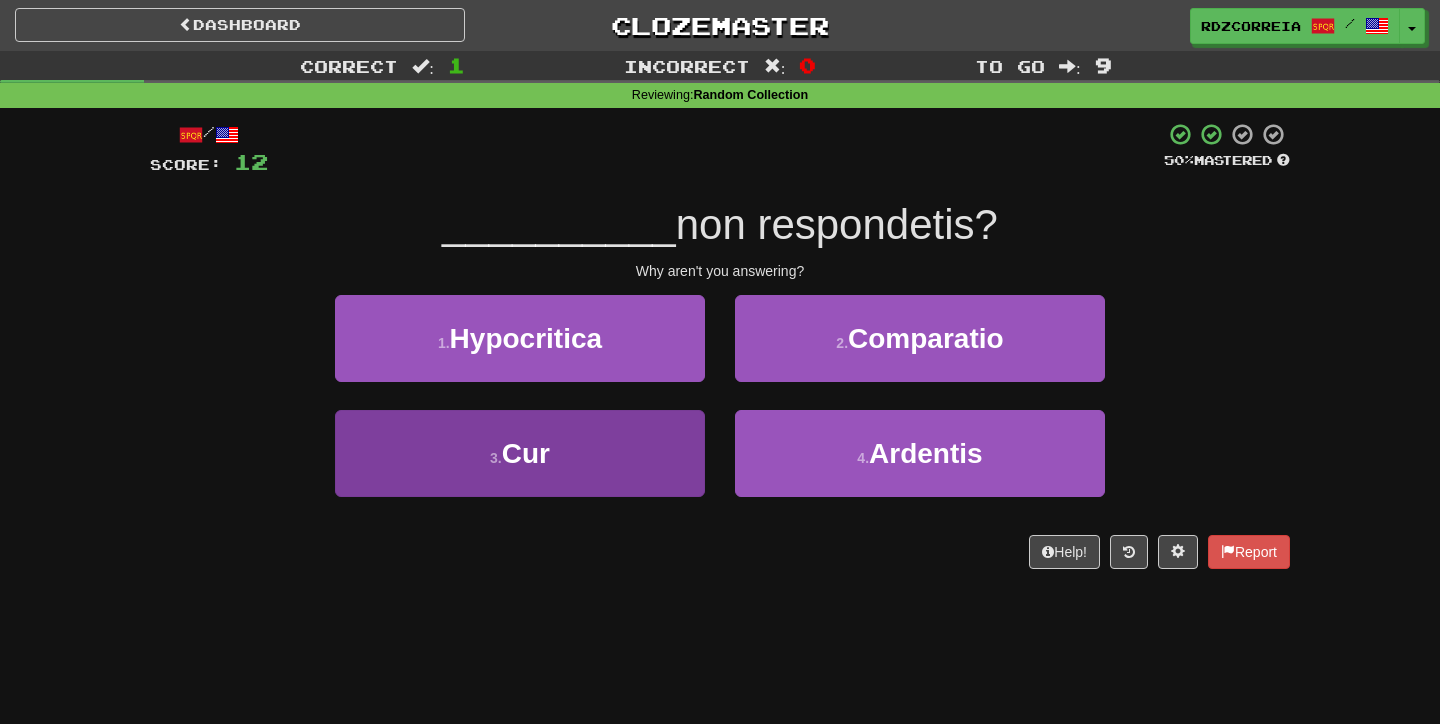 click on "3 .  Cur" at bounding box center [520, 453] 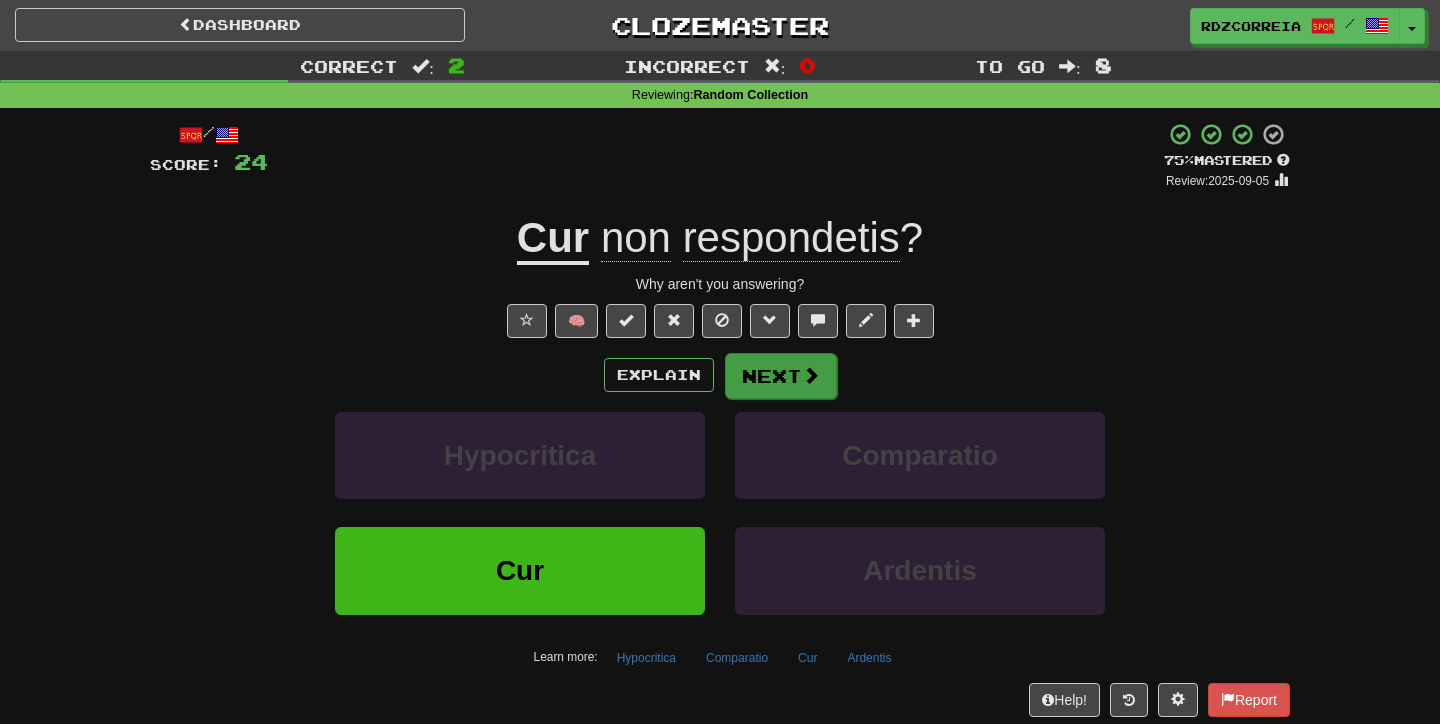 click on "Next" at bounding box center [781, 376] 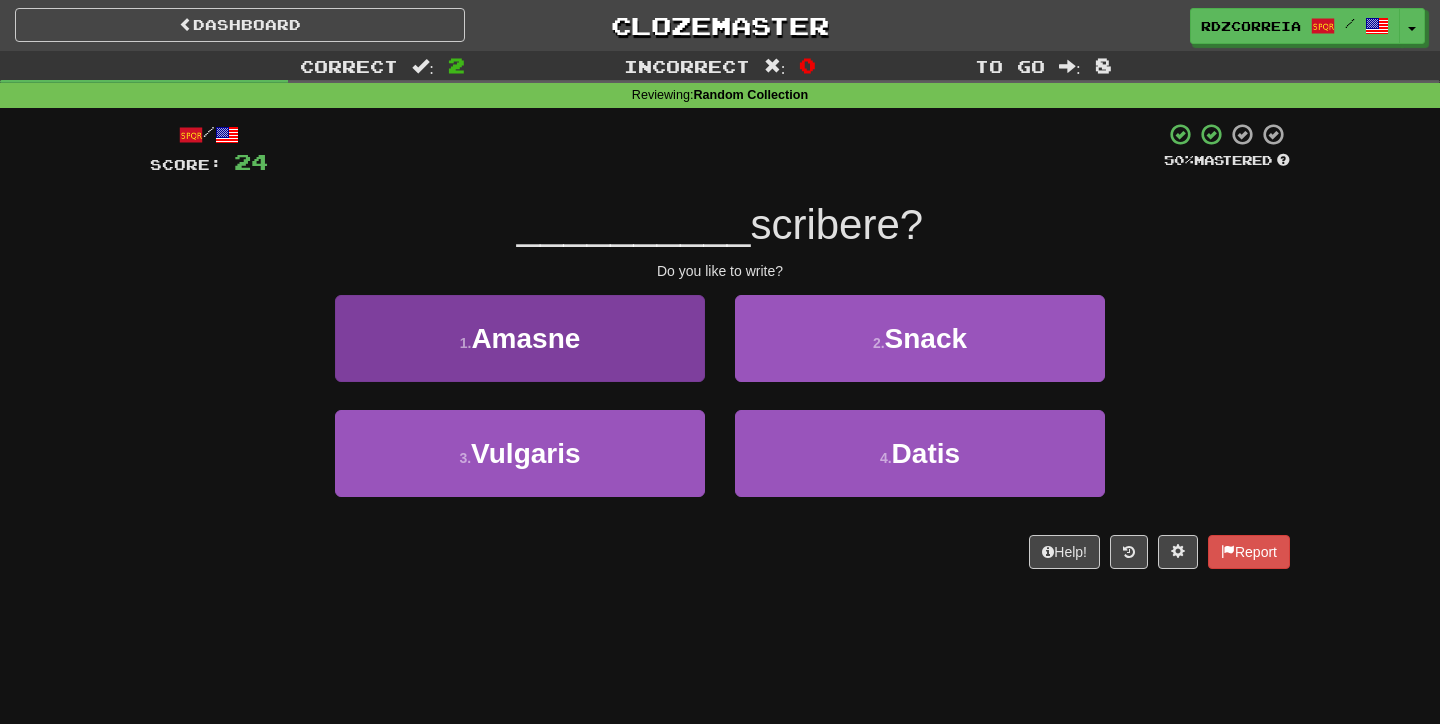 click on "Amasne" at bounding box center [525, 338] 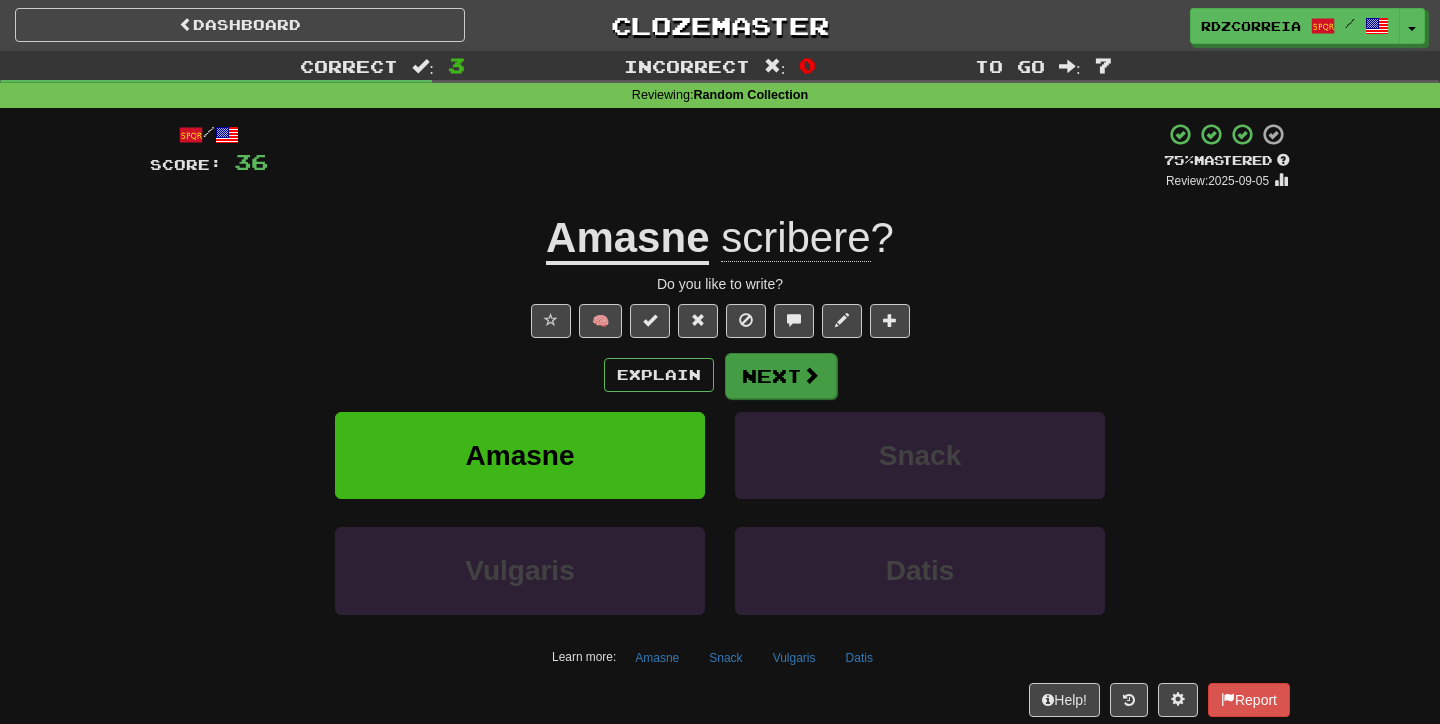 click on "Next" at bounding box center (781, 376) 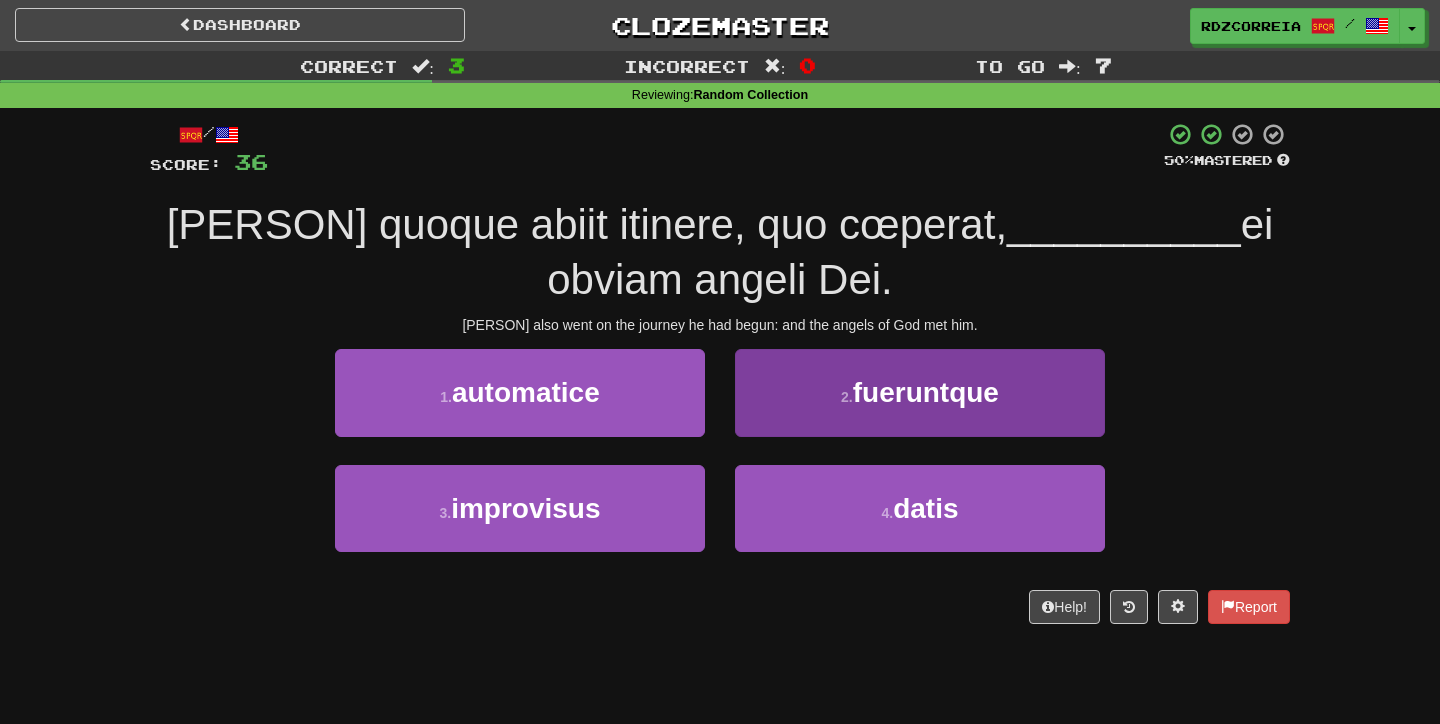 click on "2 .  fueruntque" at bounding box center (920, 392) 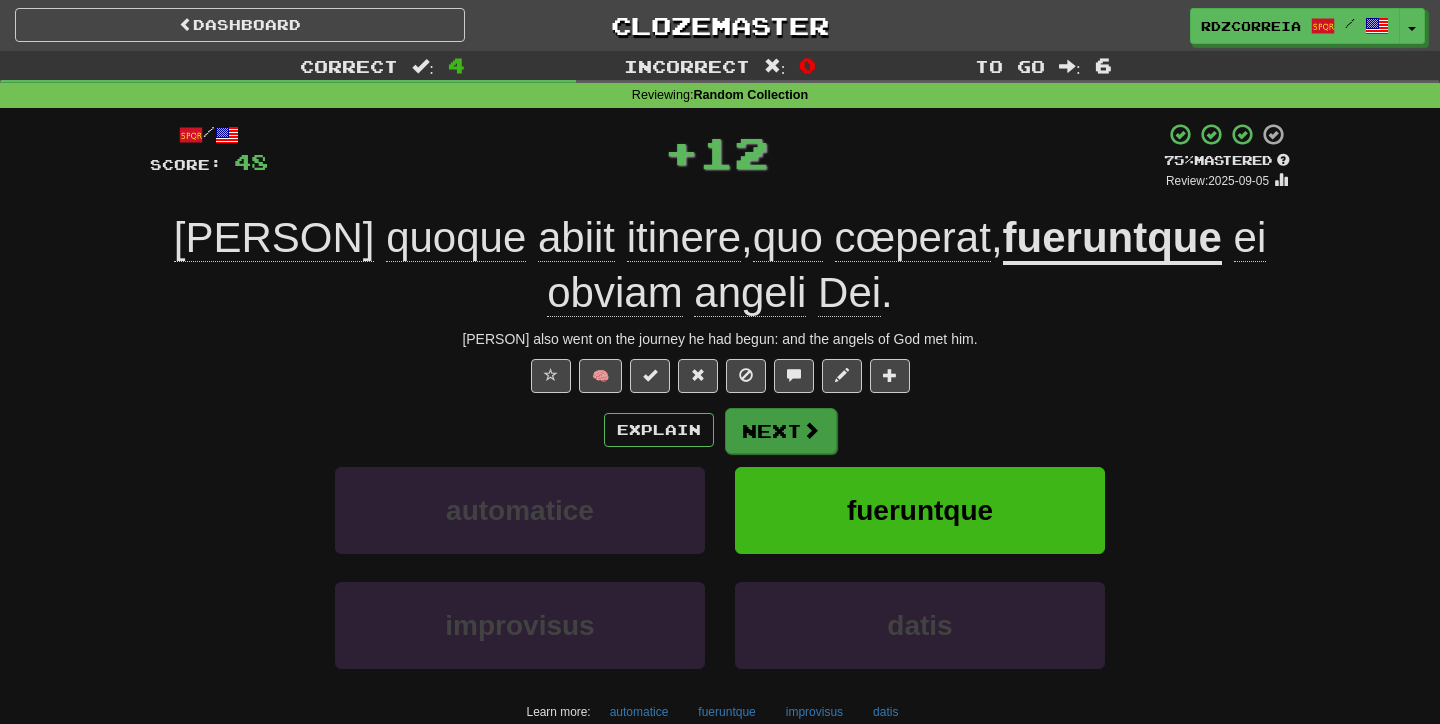 click on "Next" at bounding box center [781, 431] 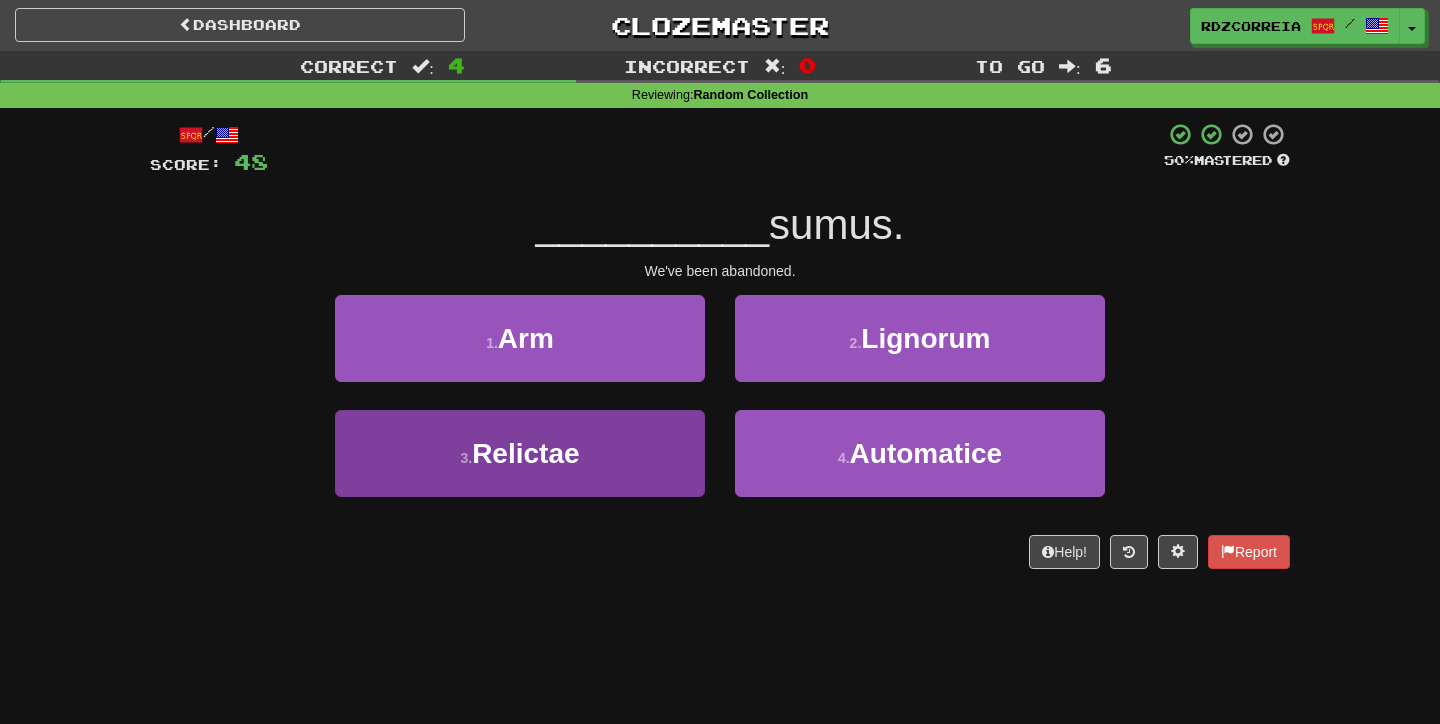 click on "3 .  Relictae" at bounding box center (520, 453) 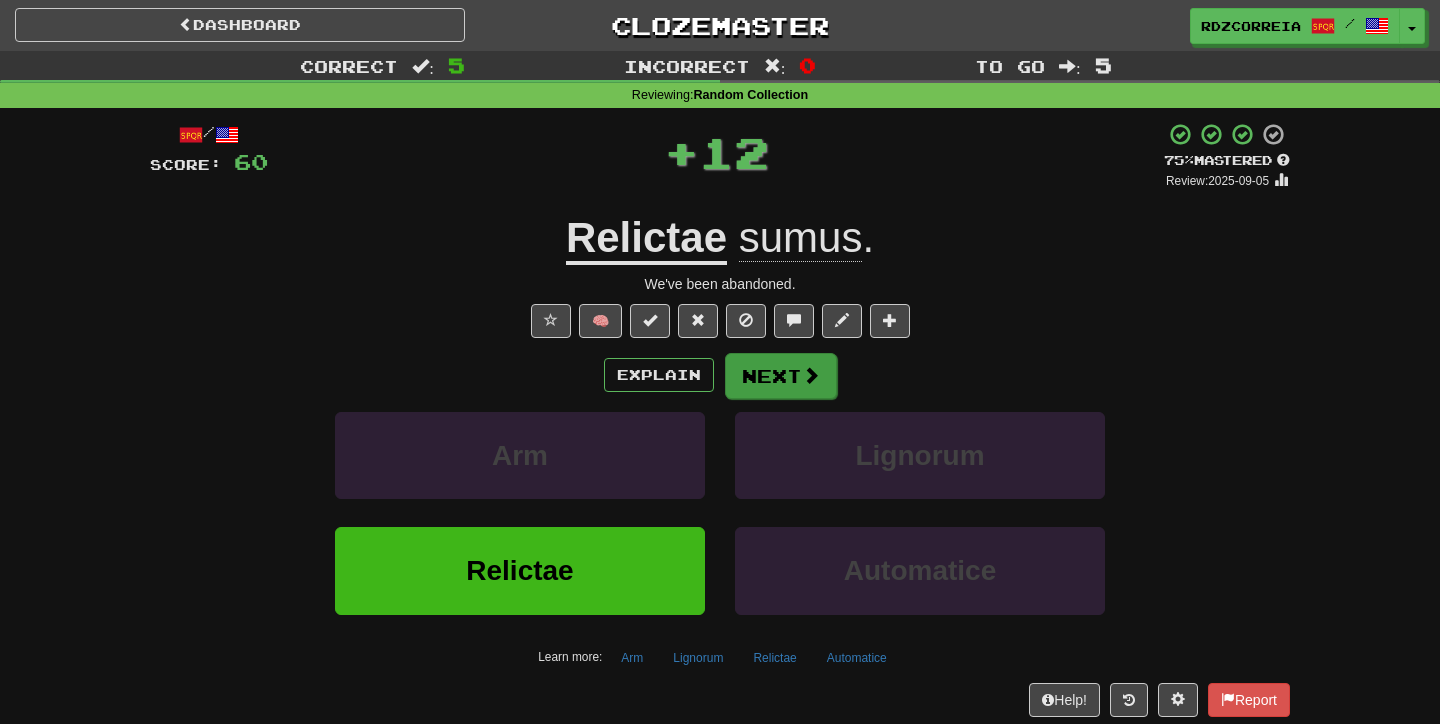 click on "Next" at bounding box center [781, 376] 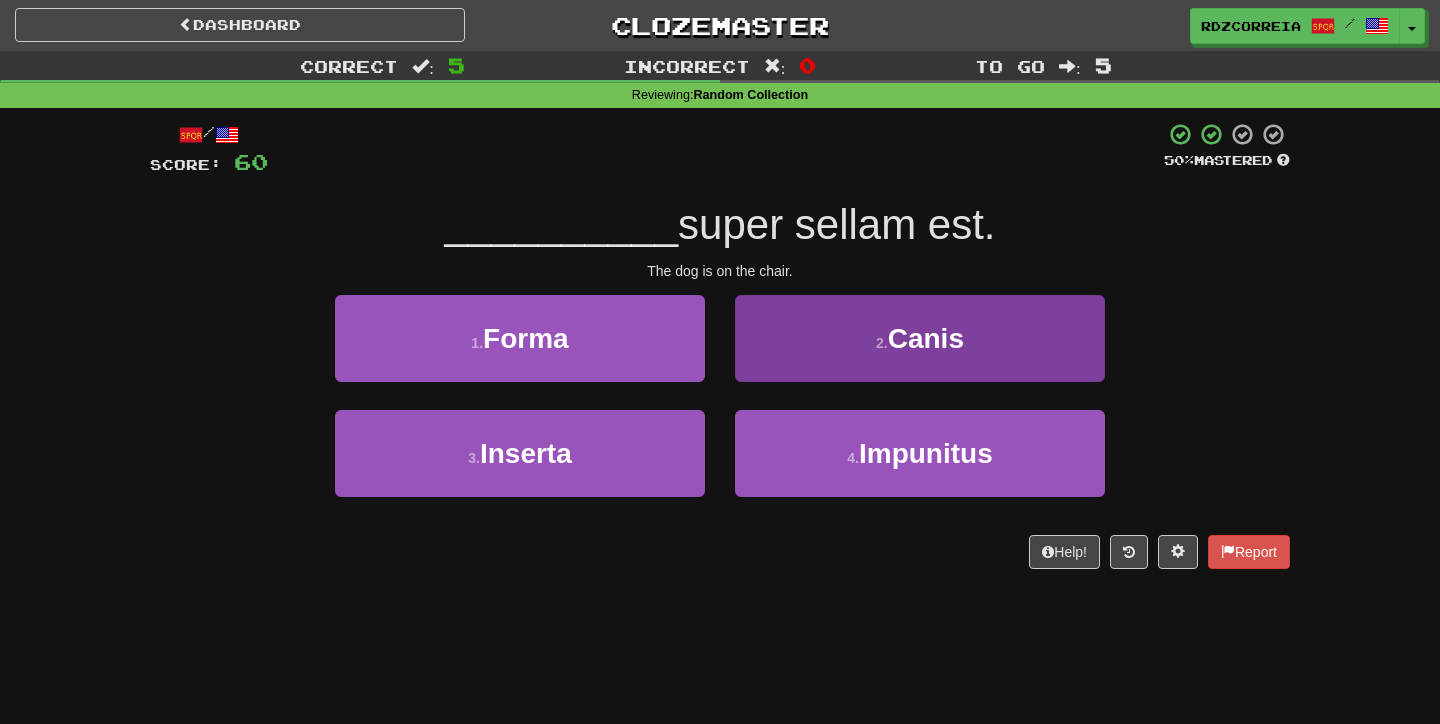 click on "2 .  Canis" at bounding box center [920, 338] 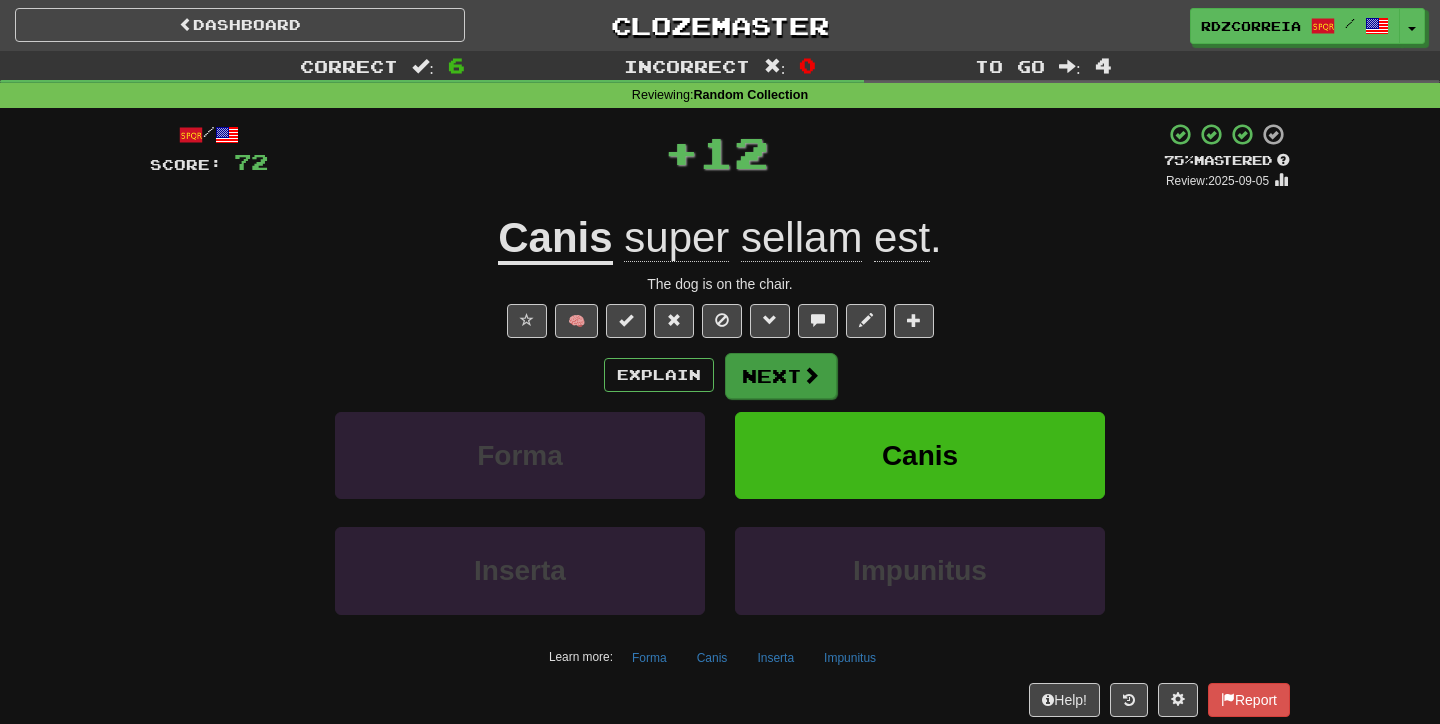 click on "Next" at bounding box center [781, 376] 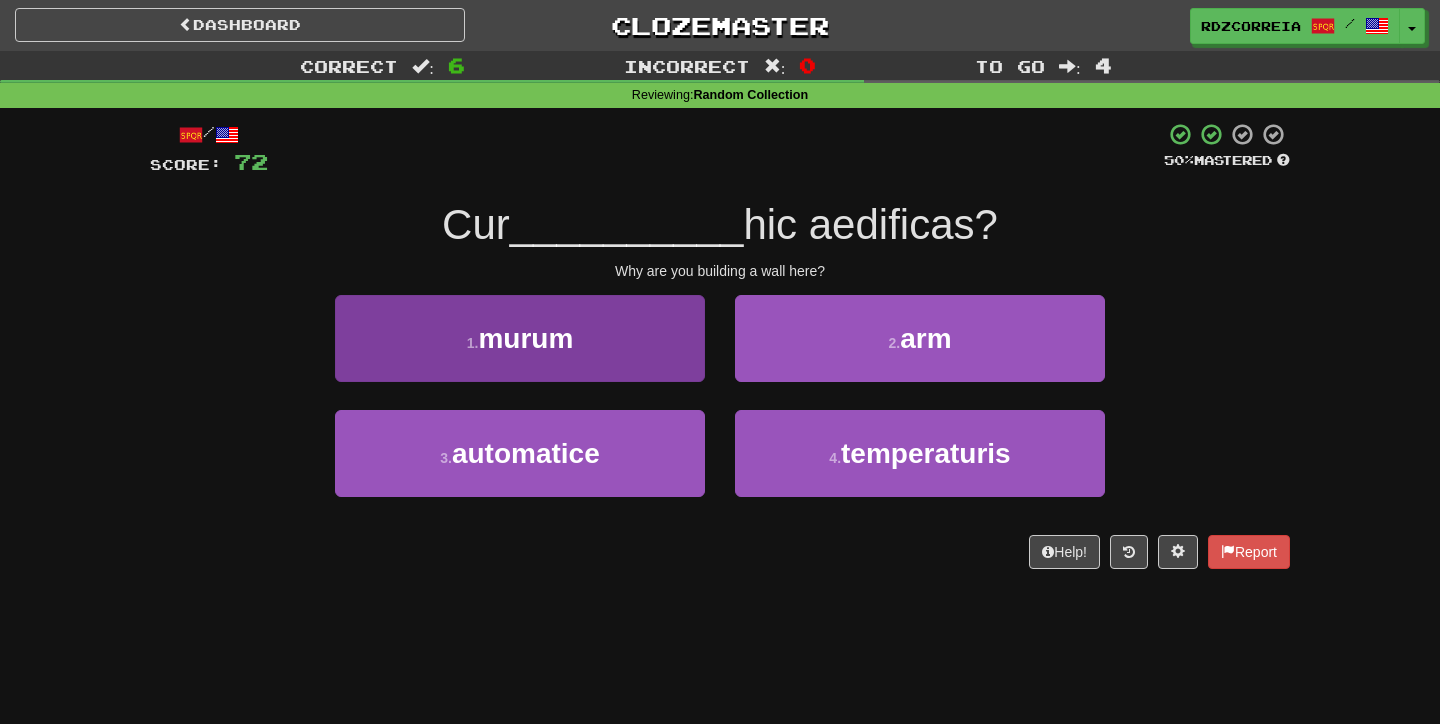click on "1 .  murum" at bounding box center [520, 338] 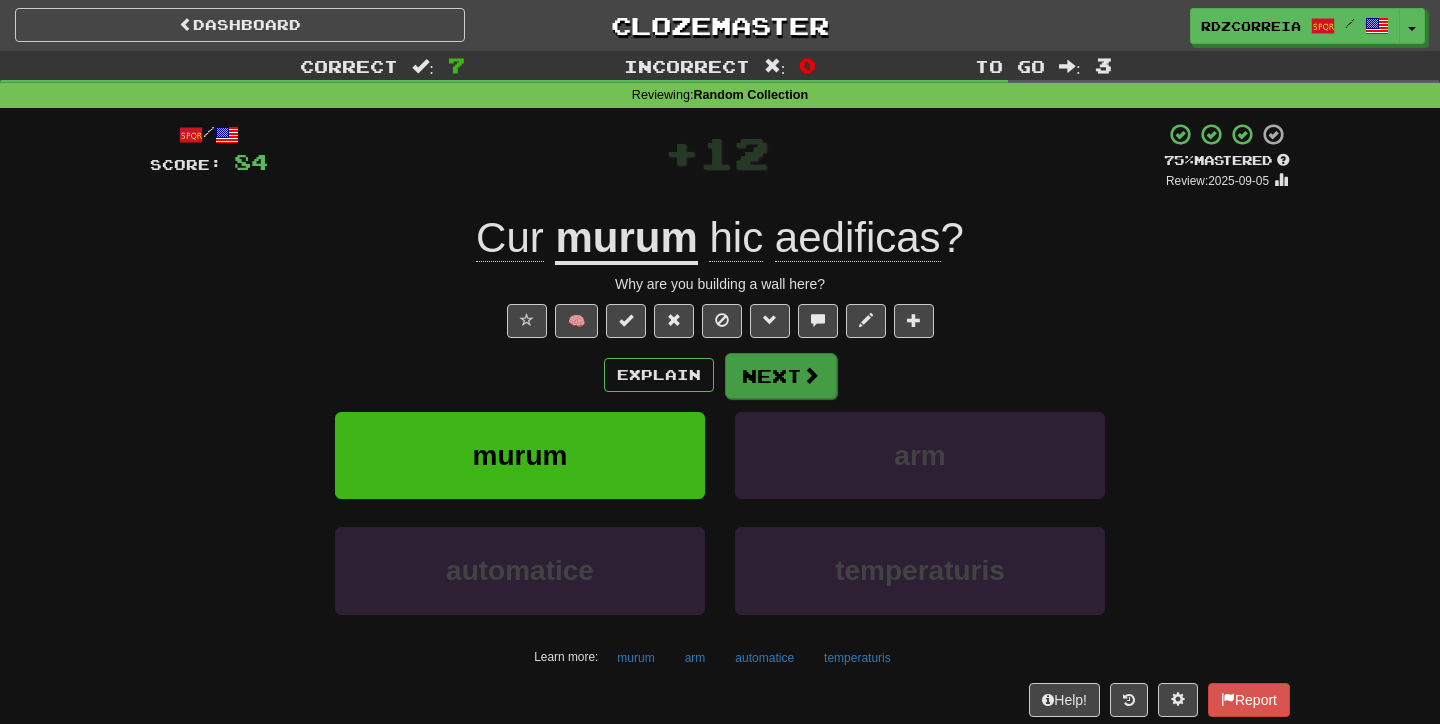 click on "Next" at bounding box center (781, 376) 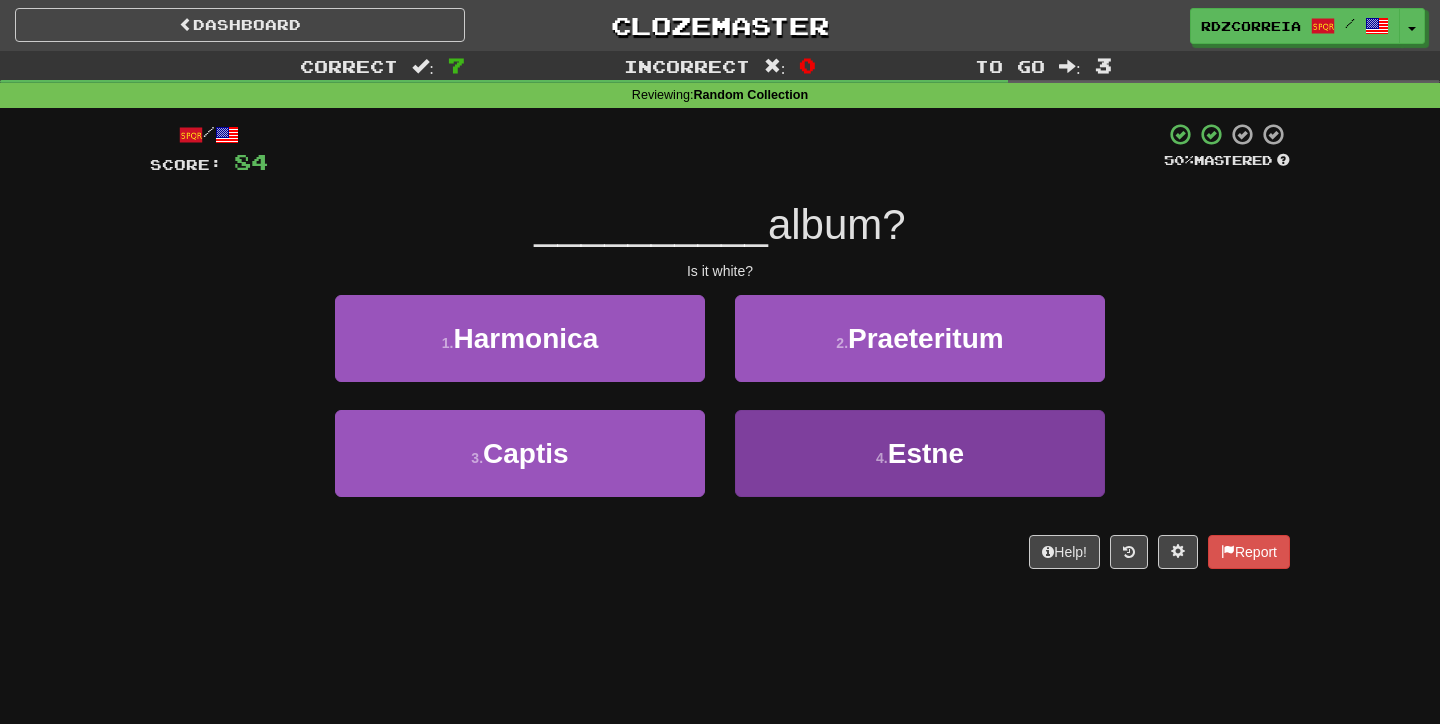 click on "4 .  Estne" at bounding box center (920, 453) 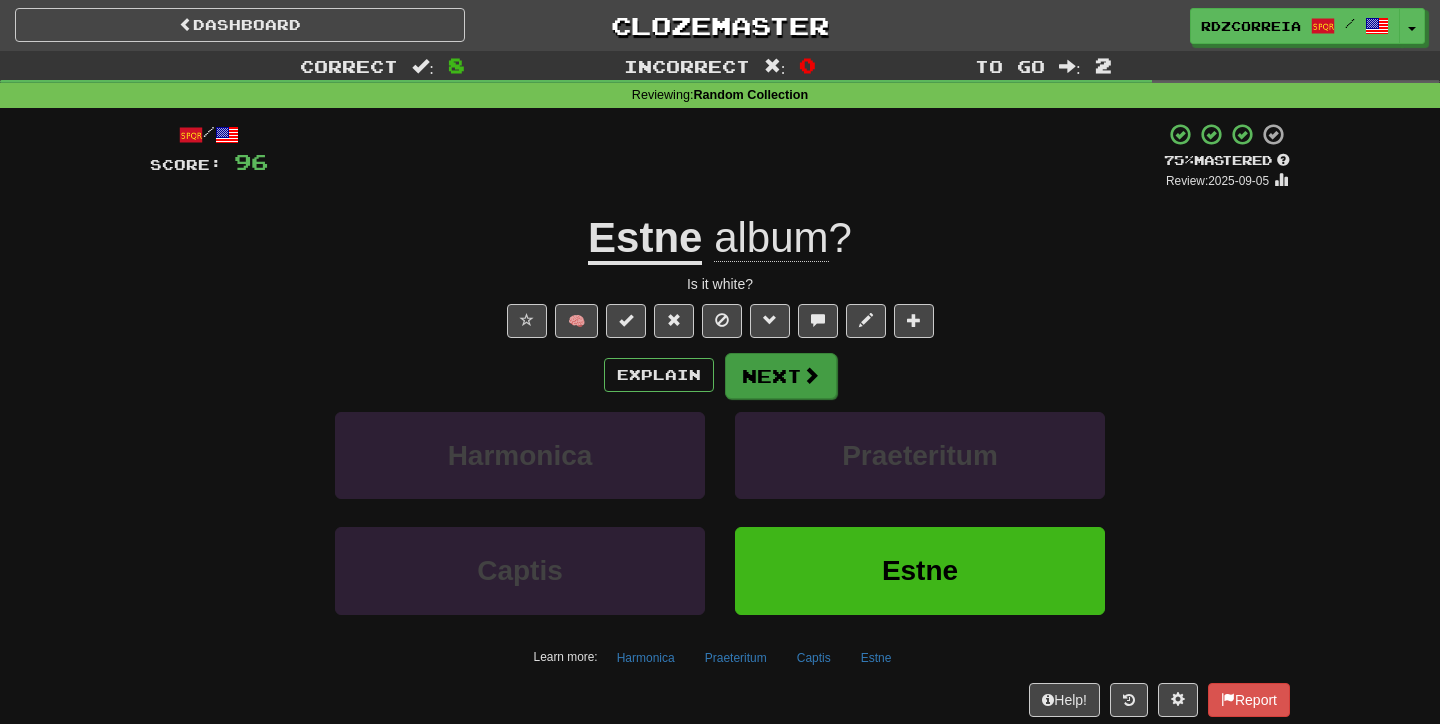 click on "Next" at bounding box center [781, 376] 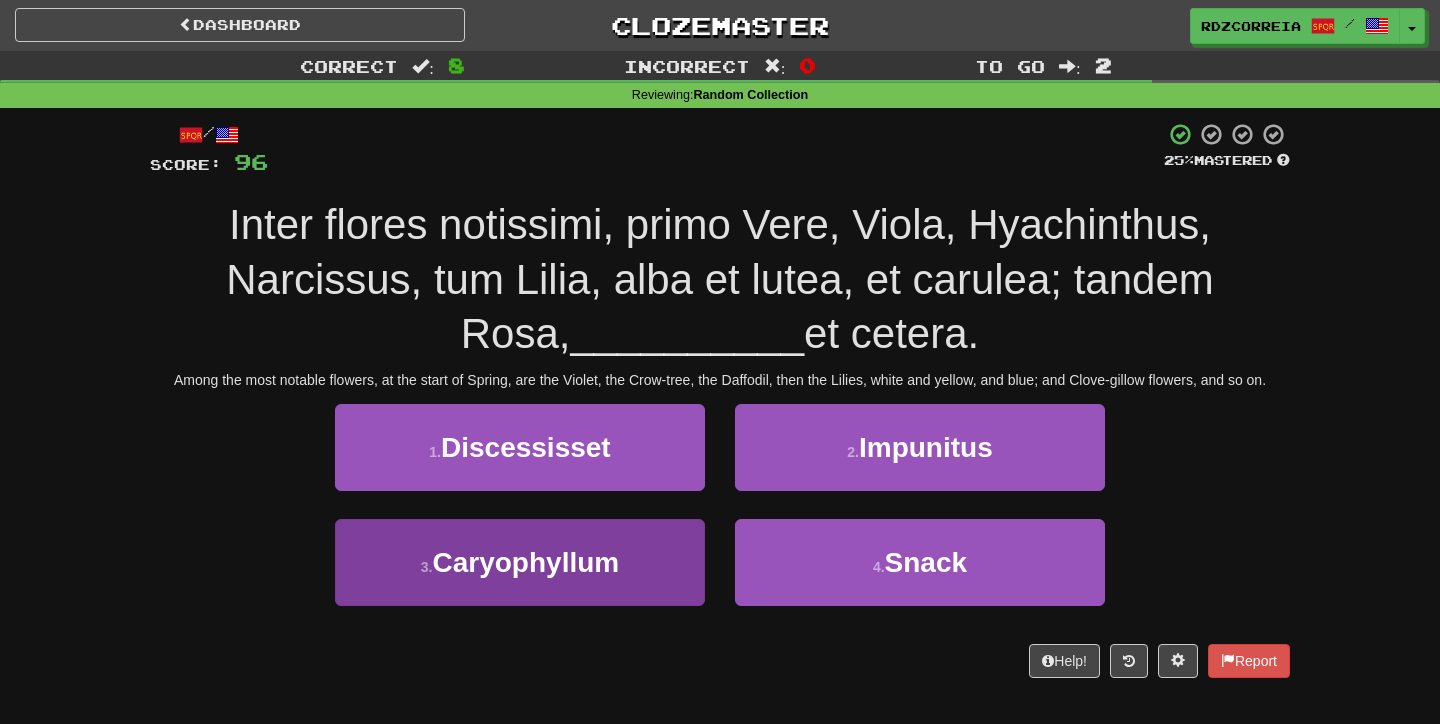 click on "3 .  Caryophyllum" at bounding box center (520, 562) 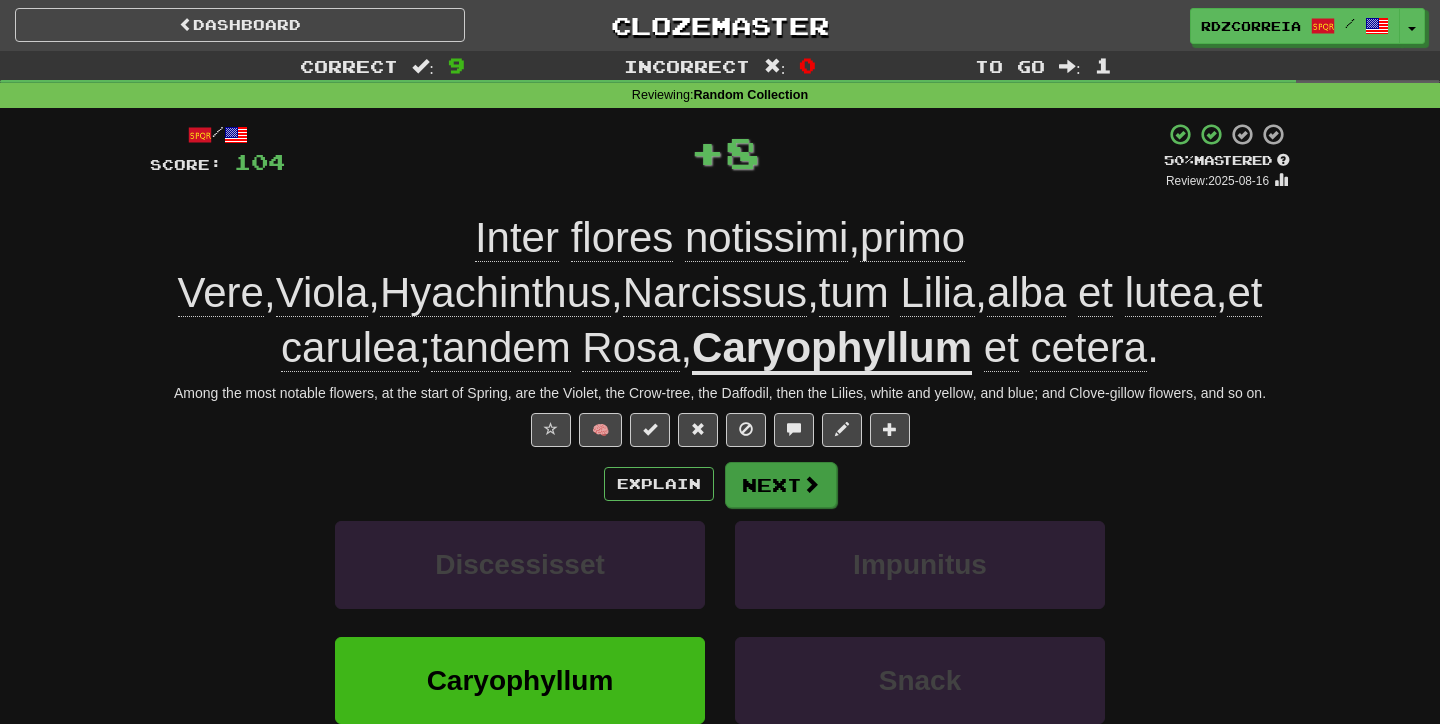 click on "Next" at bounding box center (781, 485) 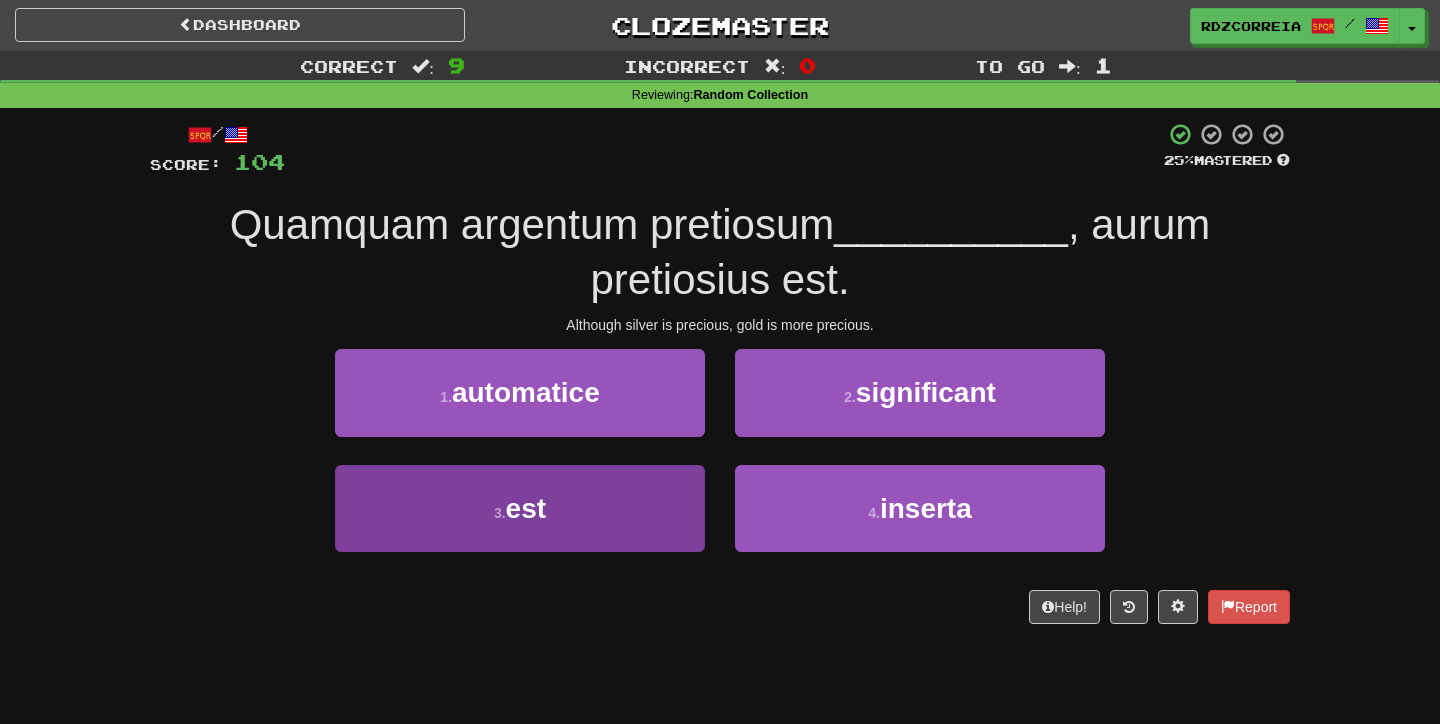 click on "3 .  est" at bounding box center [520, 508] 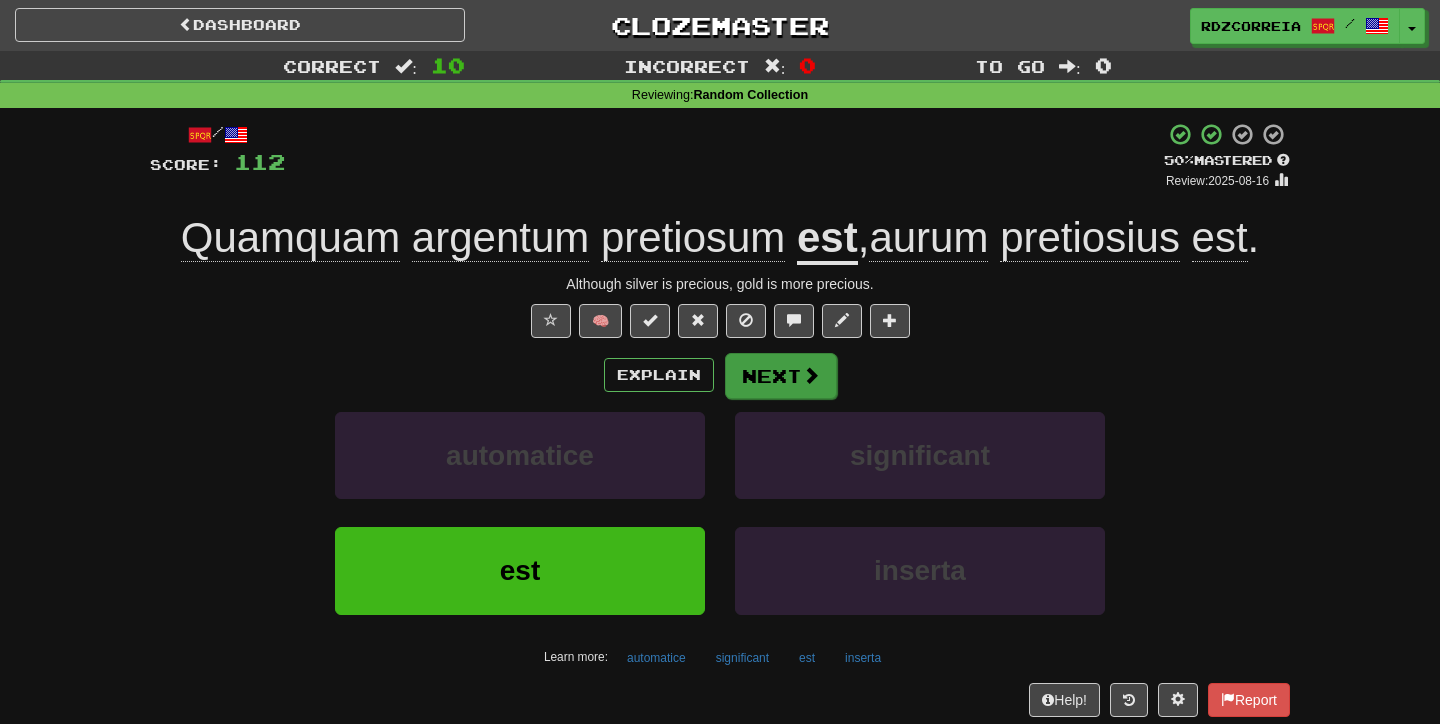 click on "Next" at bounding box center [781, 376] 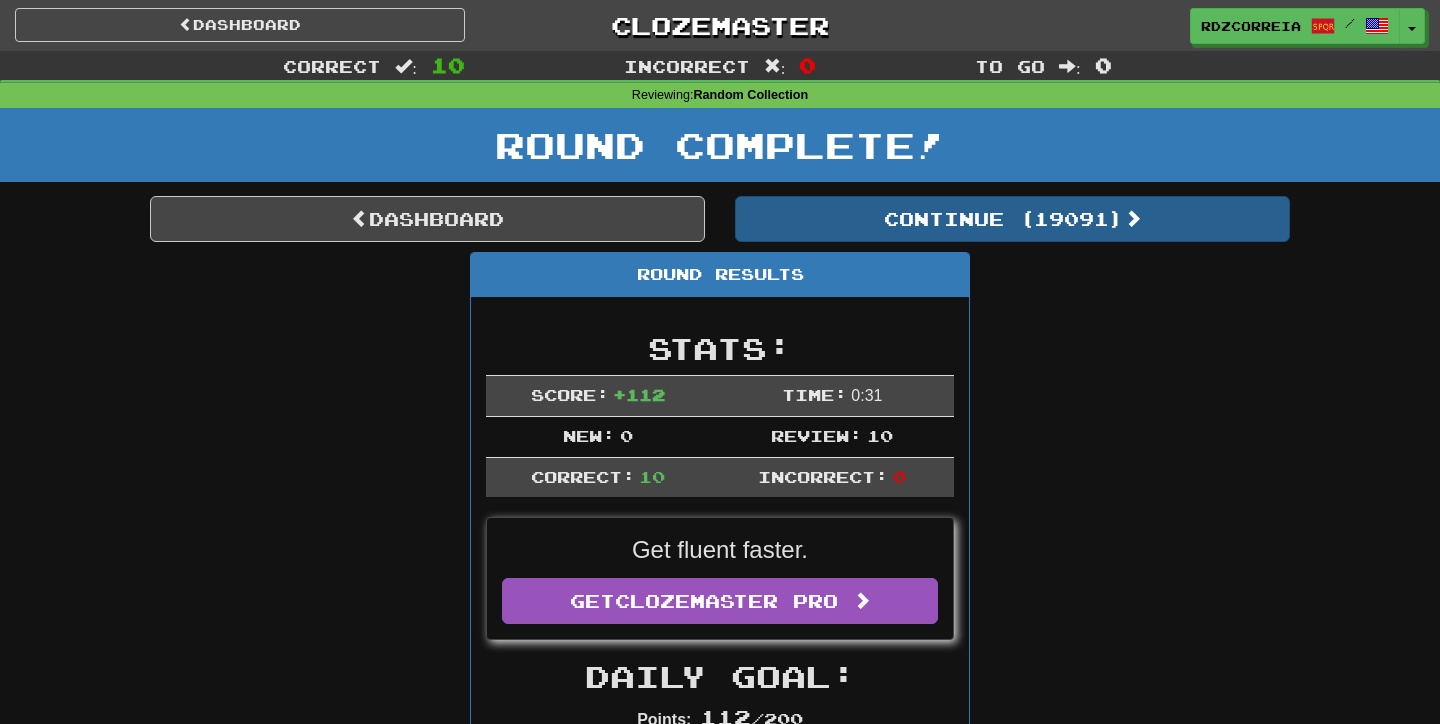 click on "Continue ( 19091 )" at bounding box center (1012, 219) 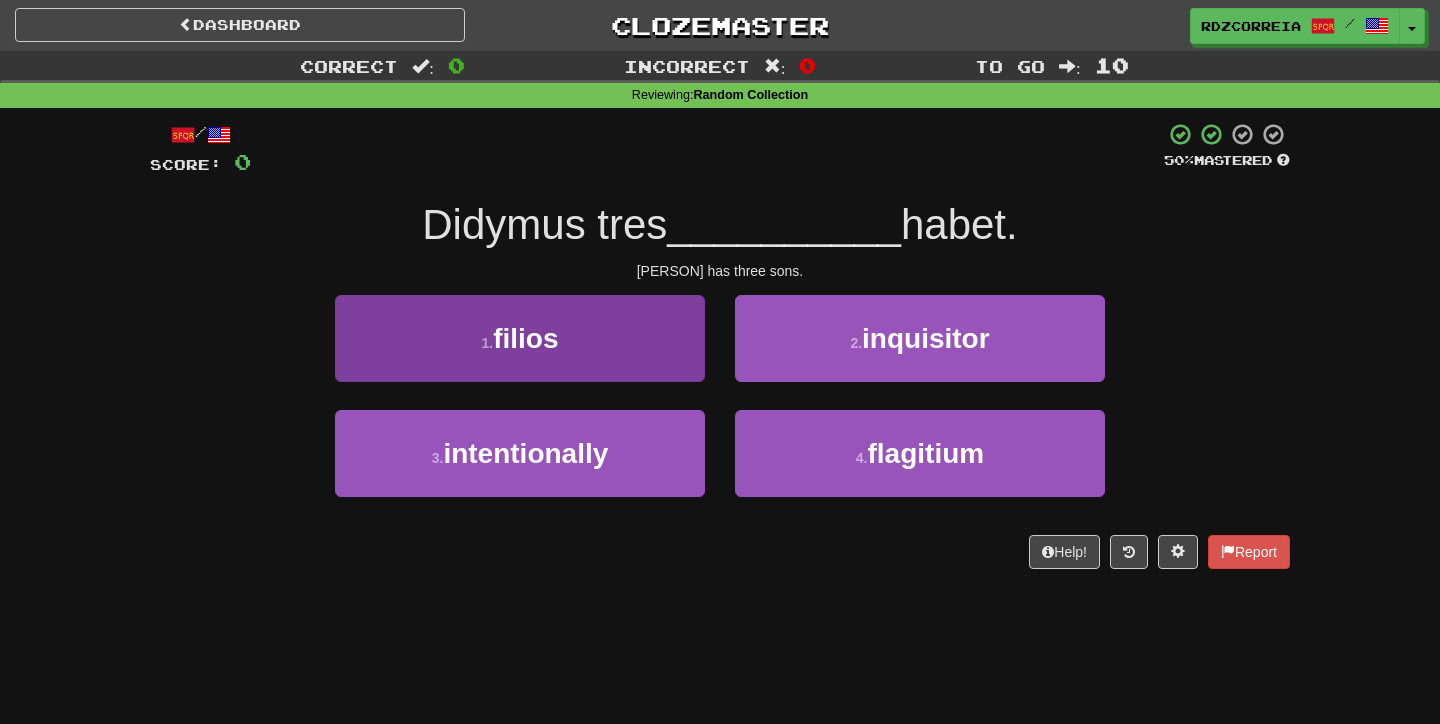 click on "1 .  filios" at bounding box center (520, 338) 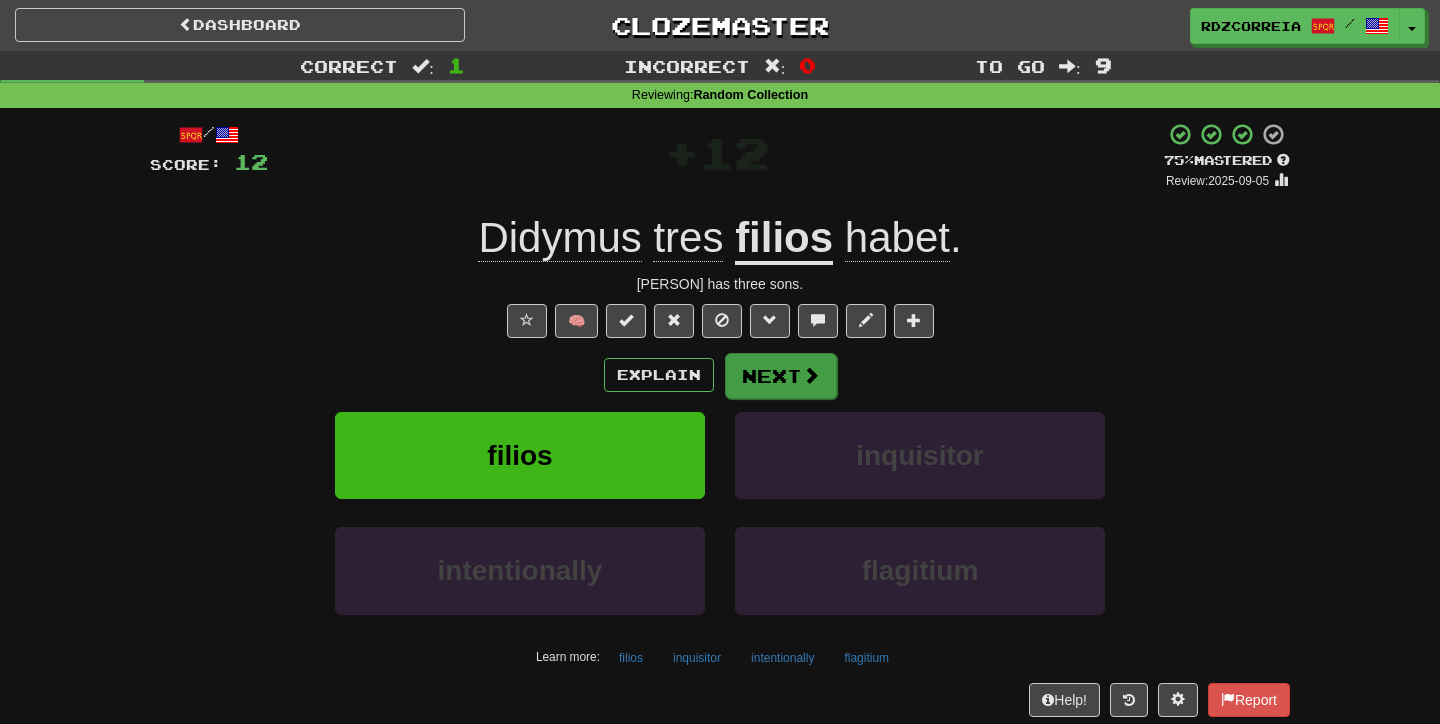 click on "Next" at bounding box center [781, 376] 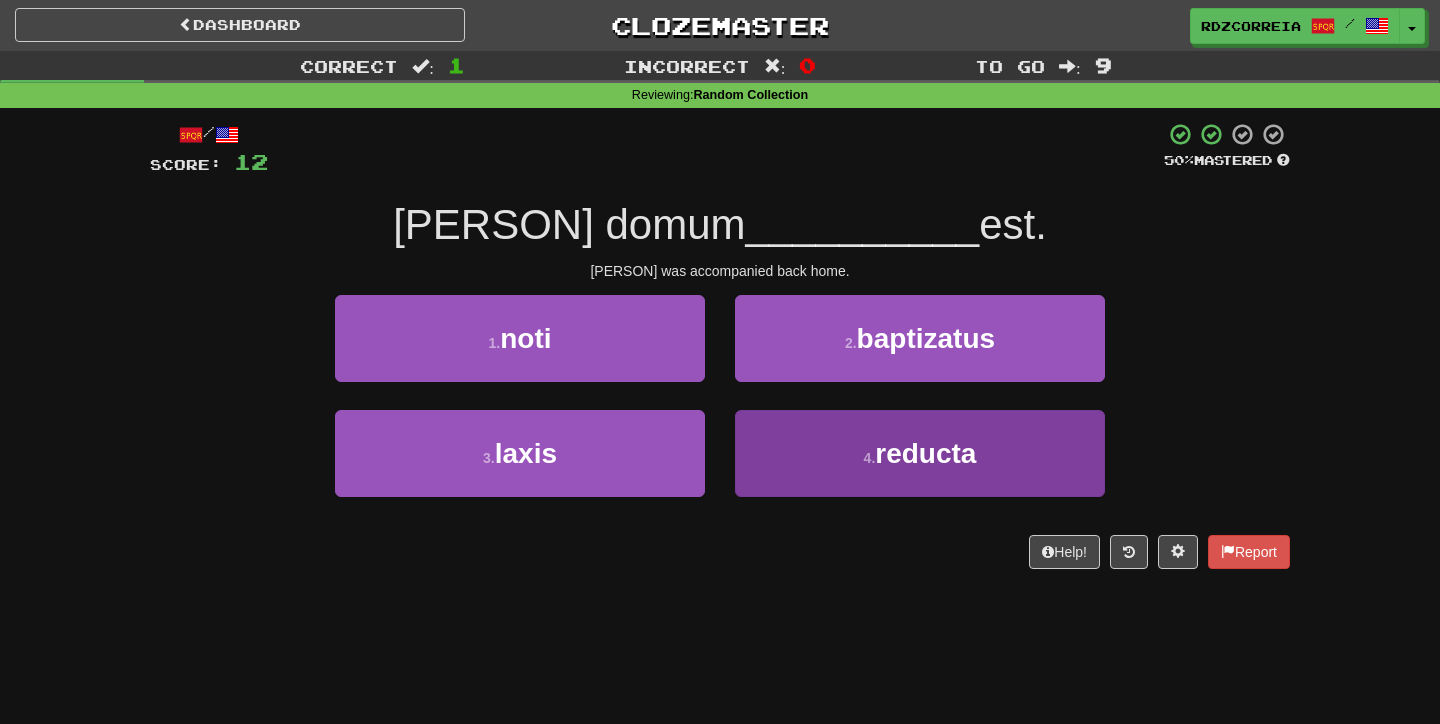 click on "4 .  reducta" at bounding box center [920, 453] 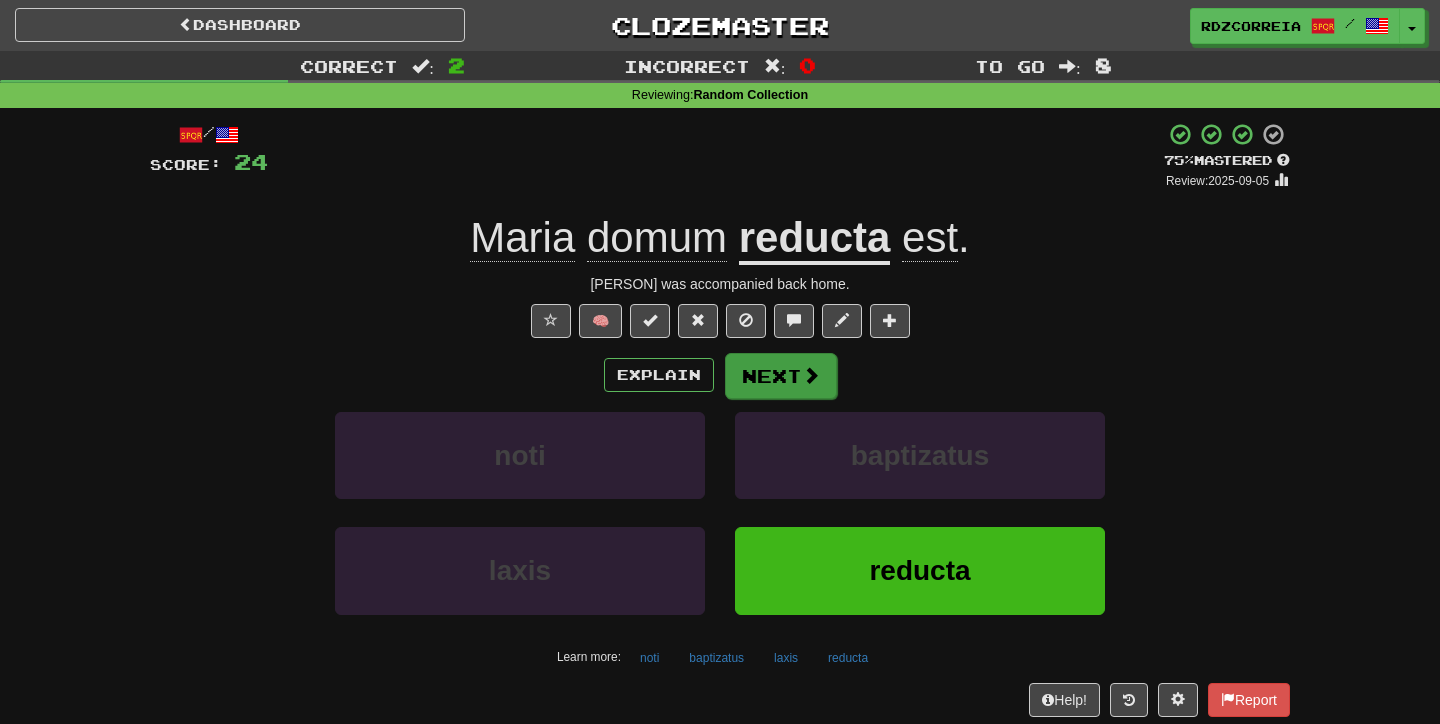 click on "Next" at bounding box center [781, 376] 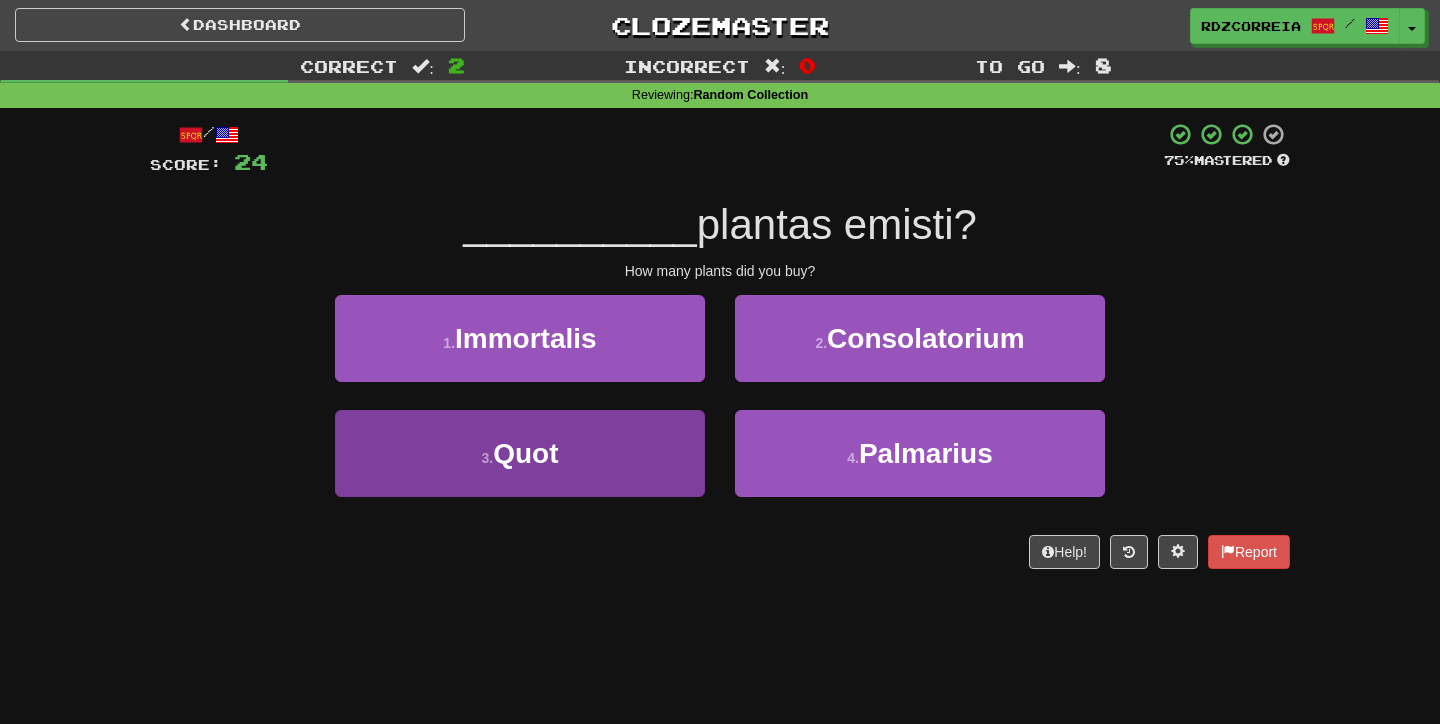 click on "3 .  Quot" at bounding box center [520, 453] 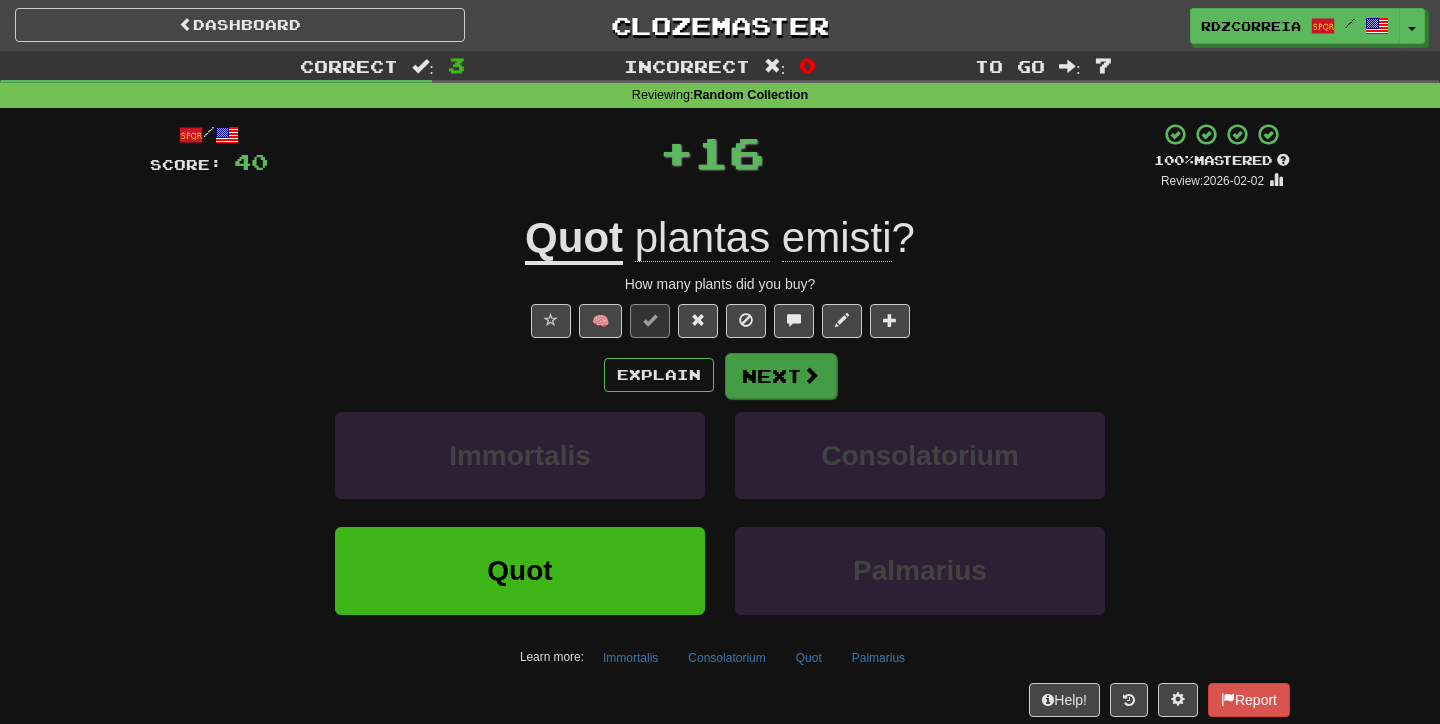 click on "Next" at bounding box center [781, 376] 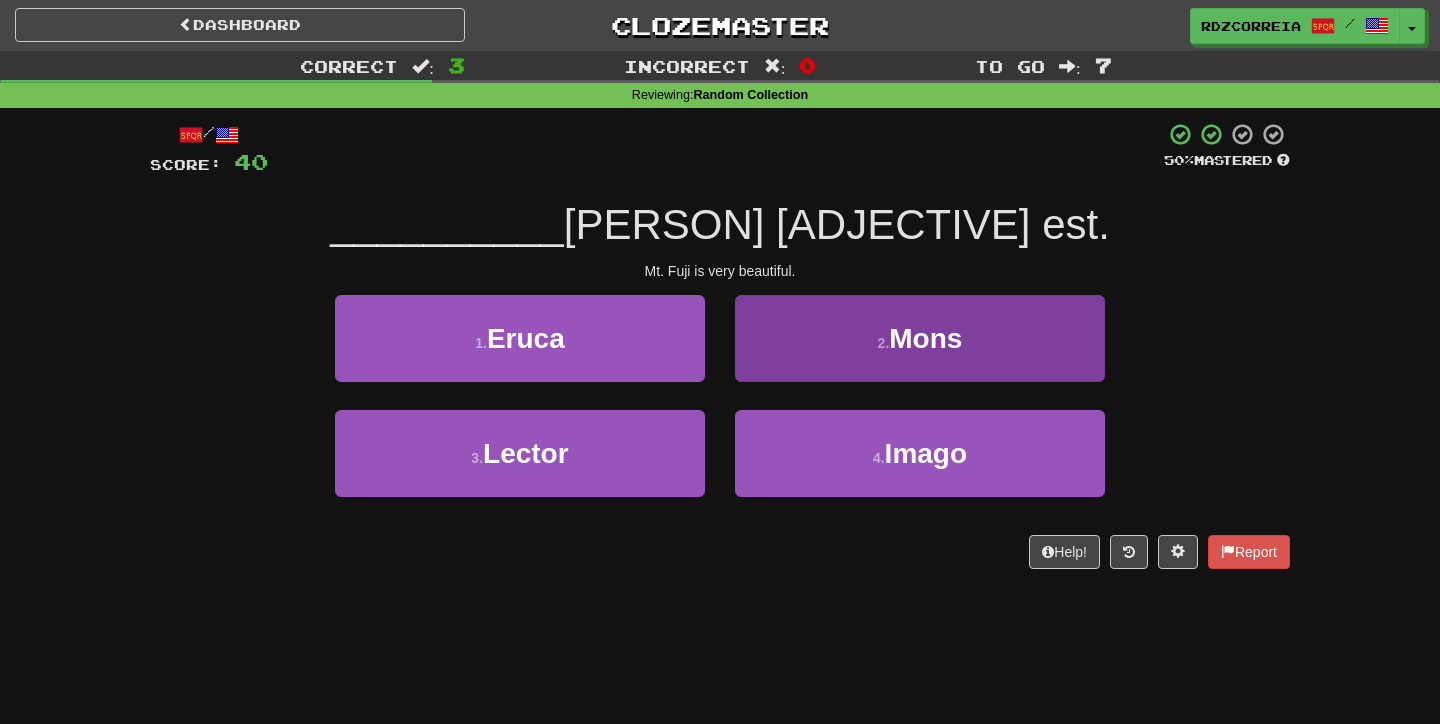 click on "2 .  Mons" at bounding box center (920, 338) 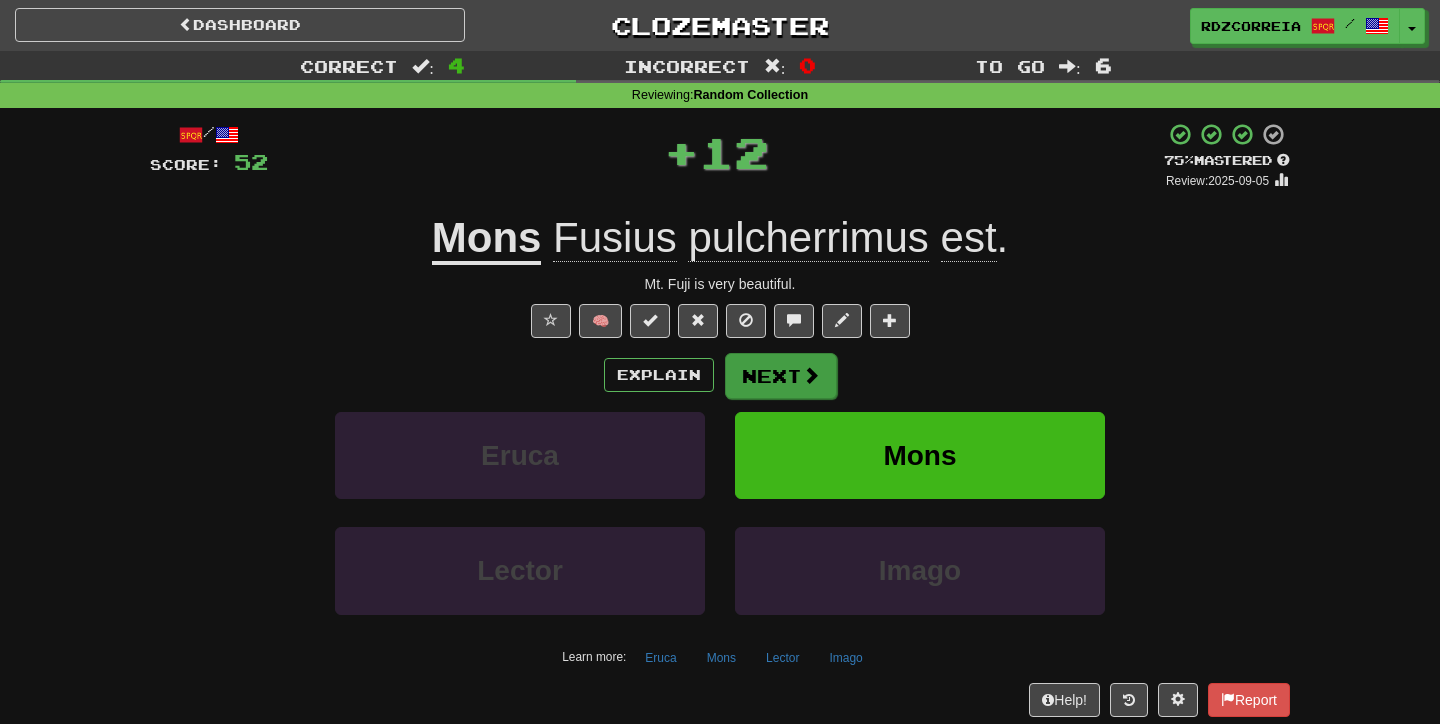 click on "Next" at bounding box center (781, 376) 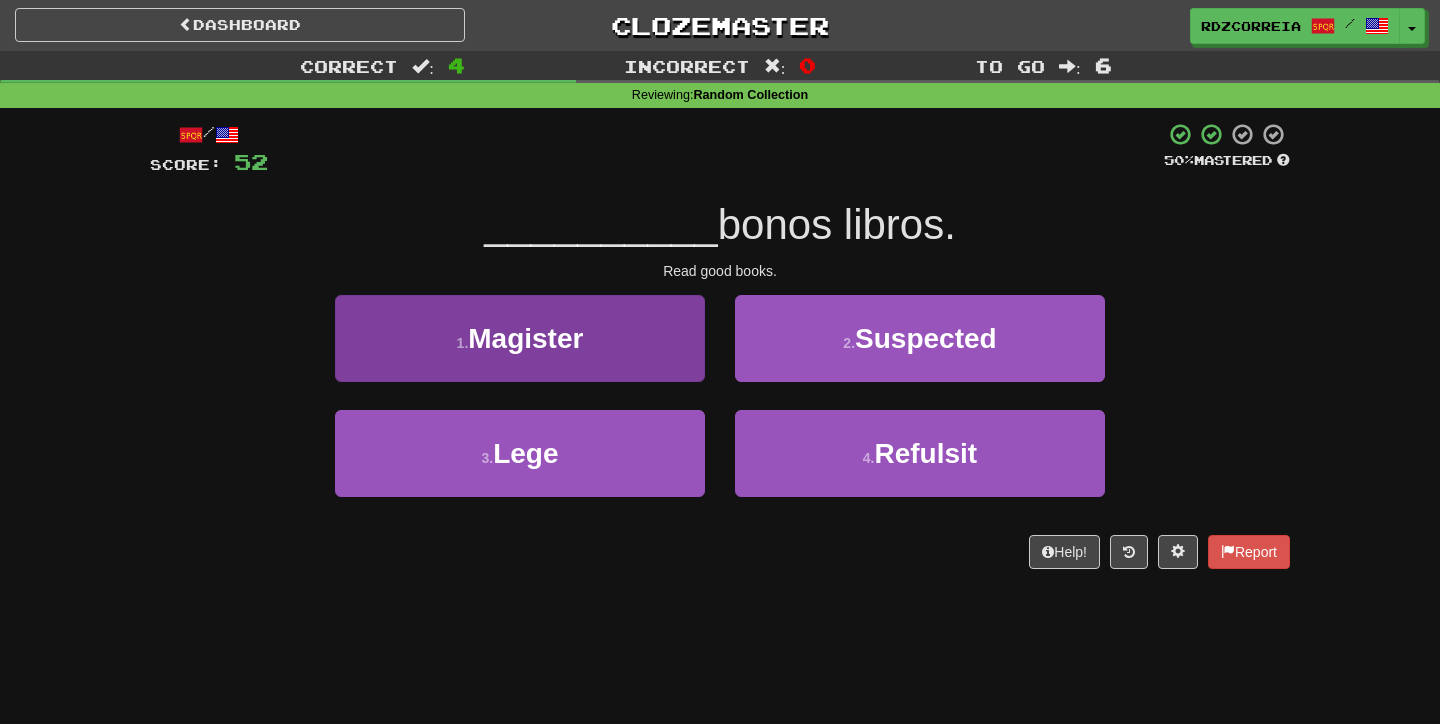 click on "3 .  Lege" at bounding box center (520, 453) 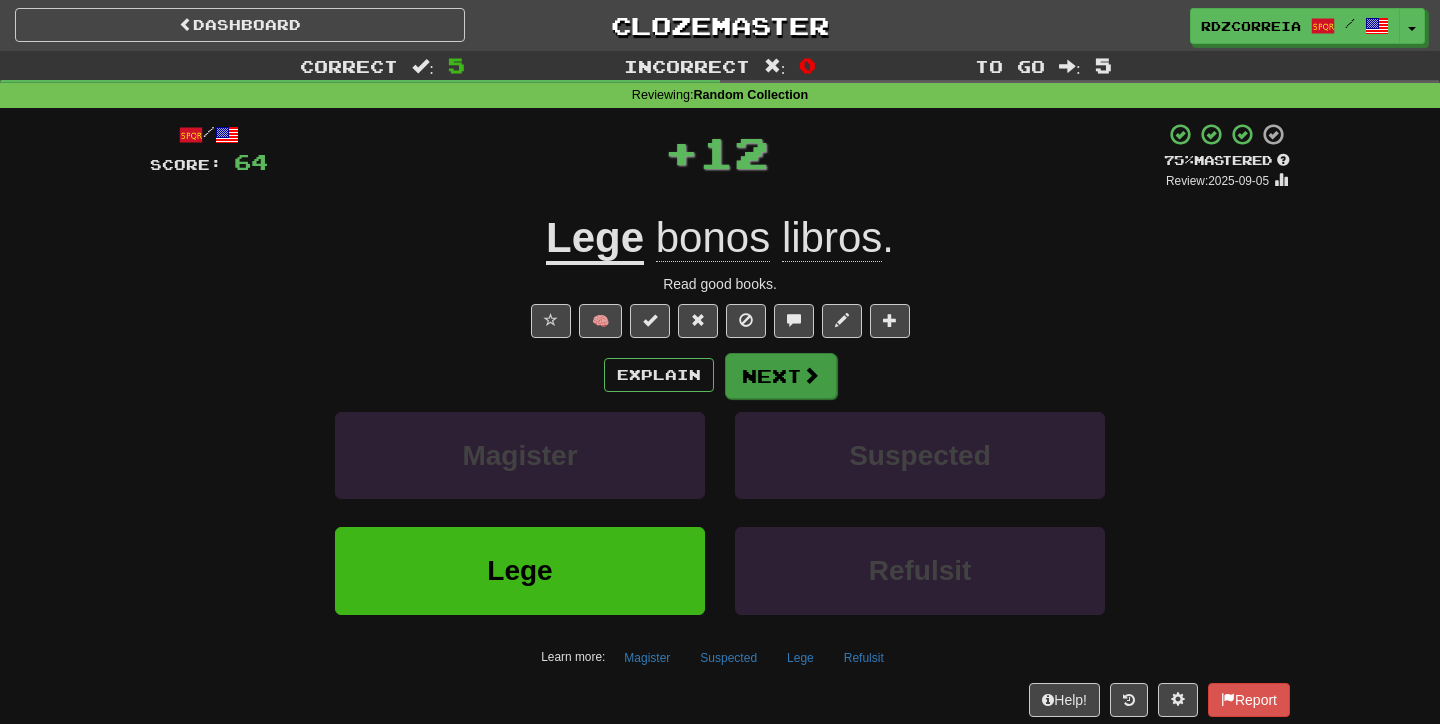 click on "Next" at bounding box center [781, 376] 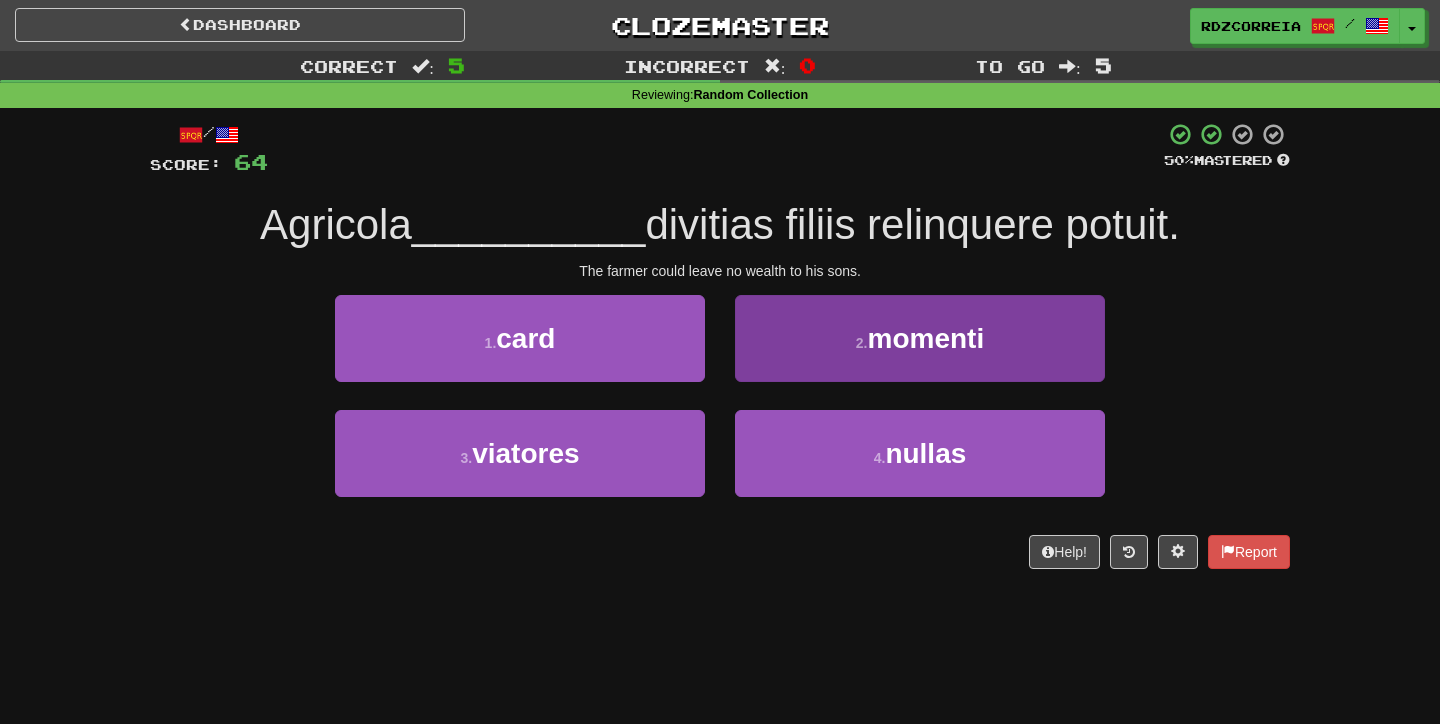 click on "4 ." at bounding box center (880, 458) 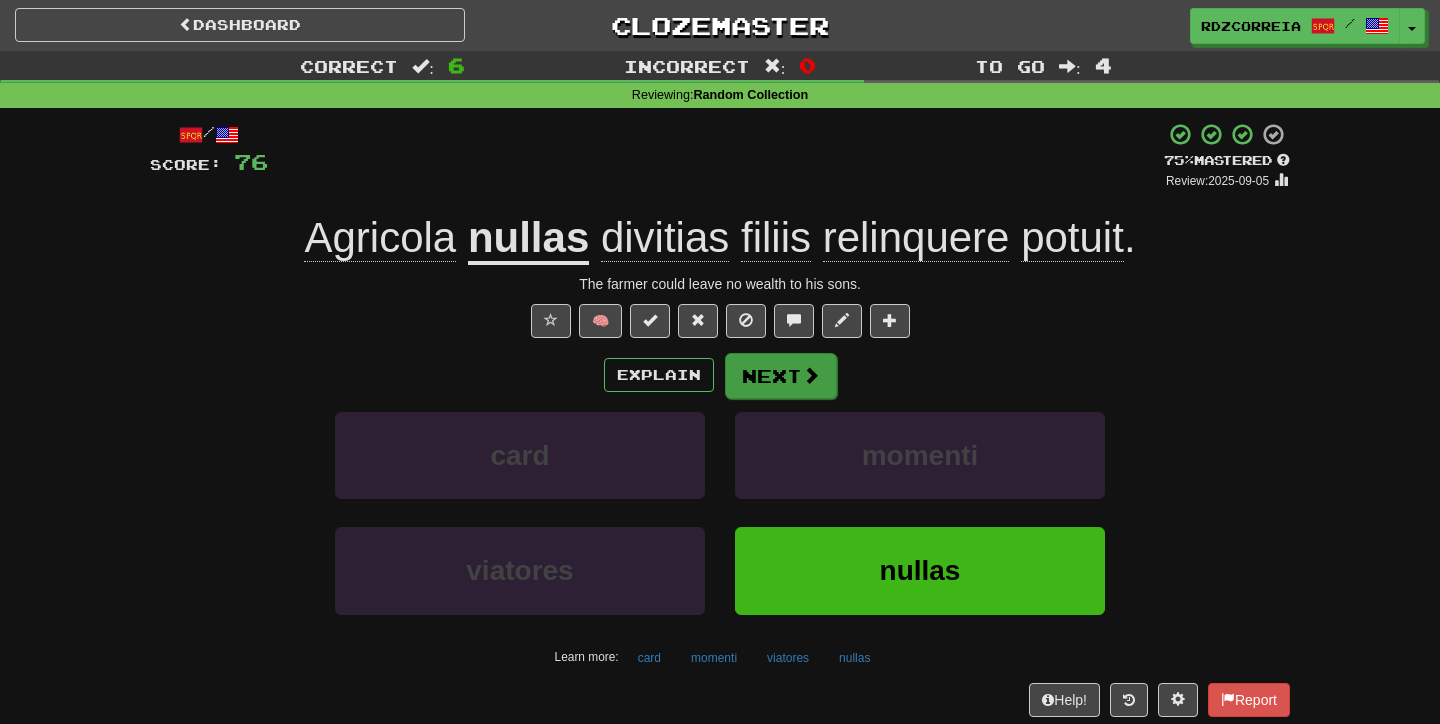 click on "Next" at bounding box center (781, 376) 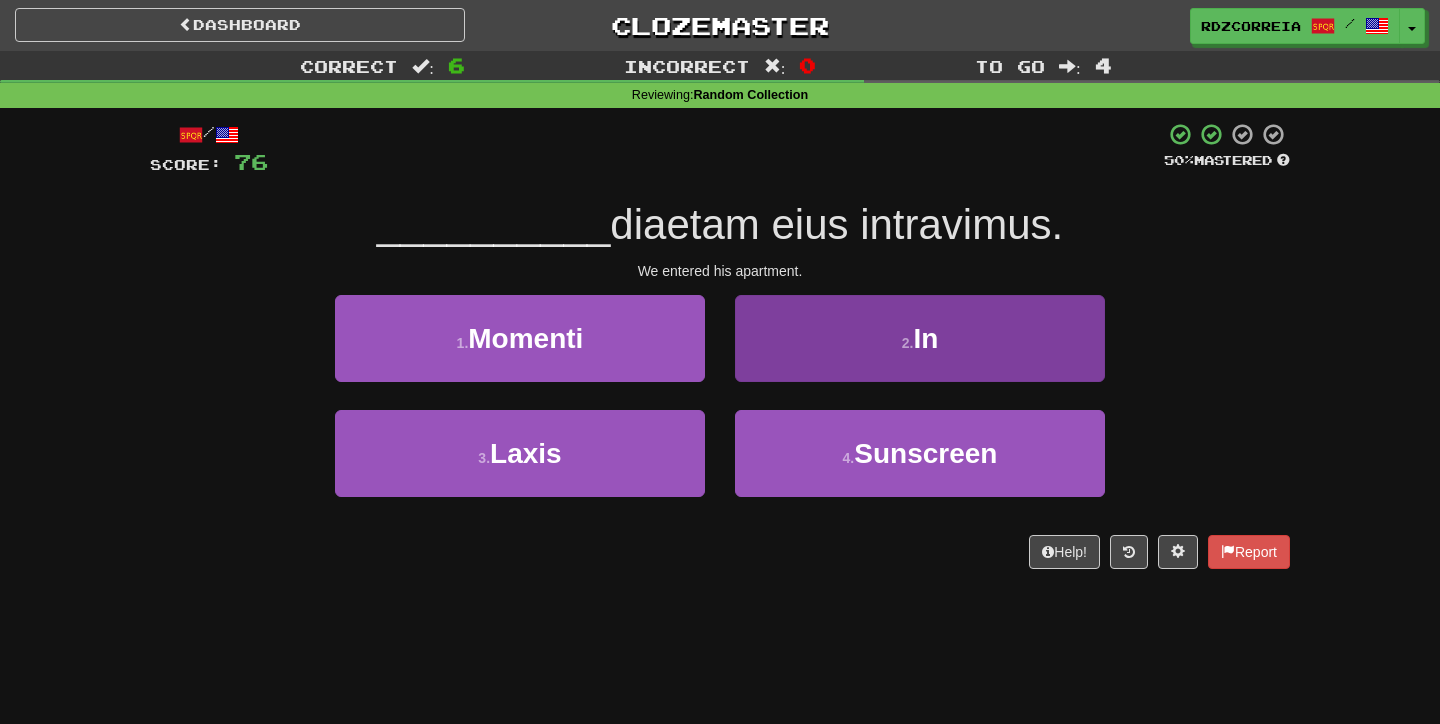 click on "2 .  In" at bounding box center (920, 338) 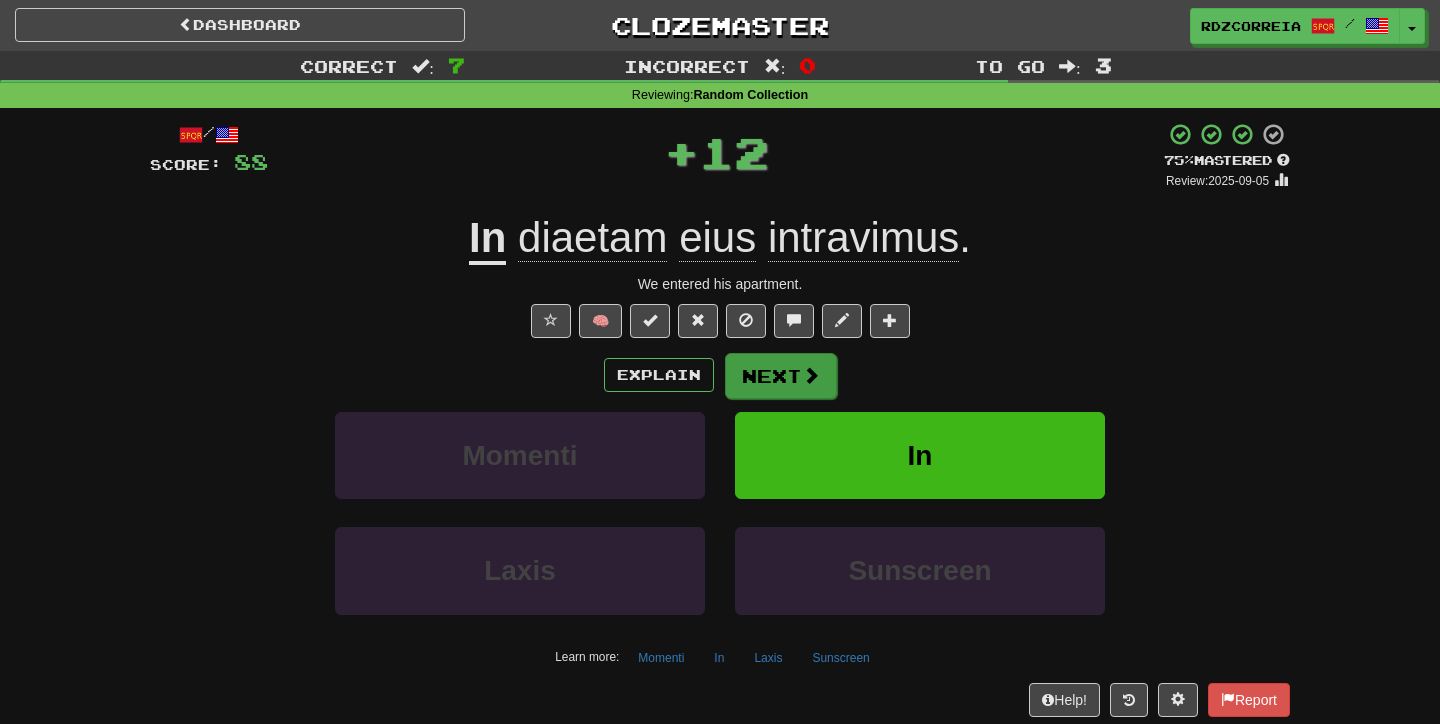 click at bounding box center [811, 375] 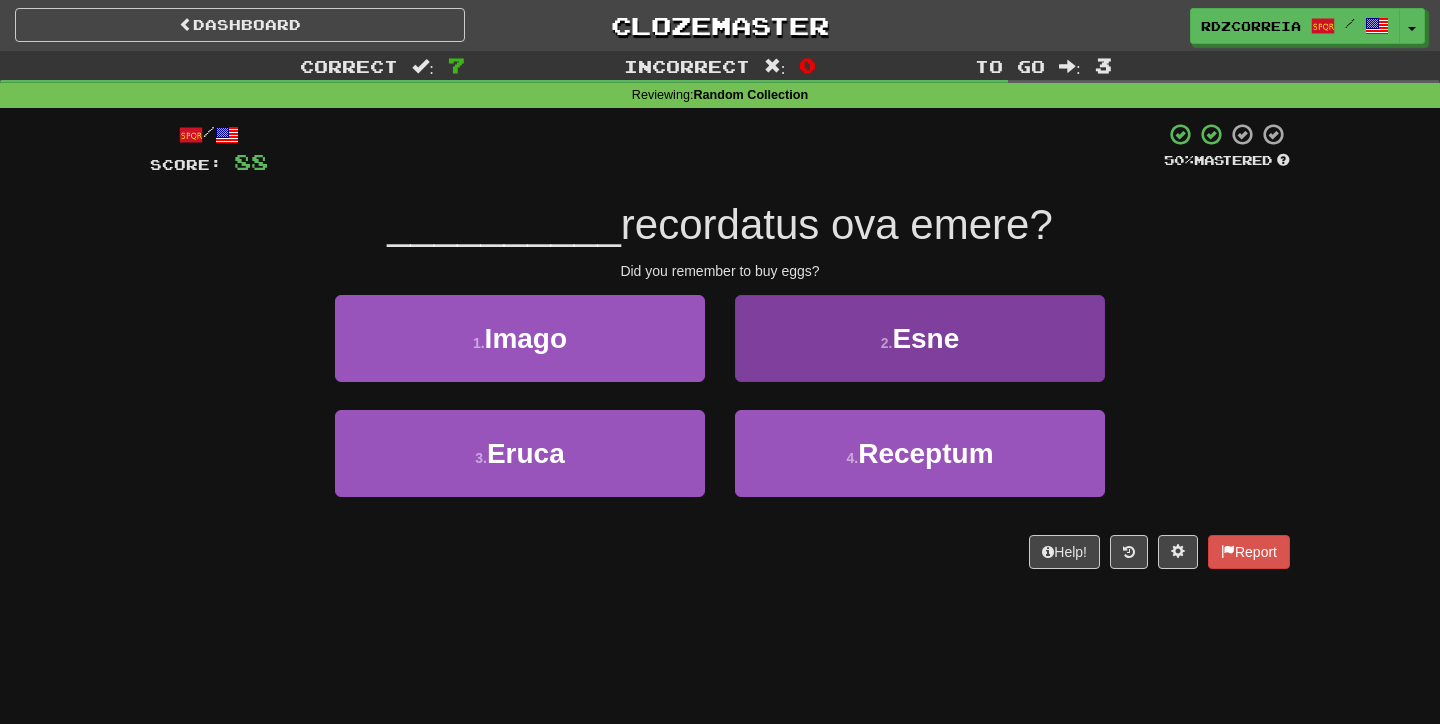 click on "2 .  Esne" at bounding box center [920, 338] 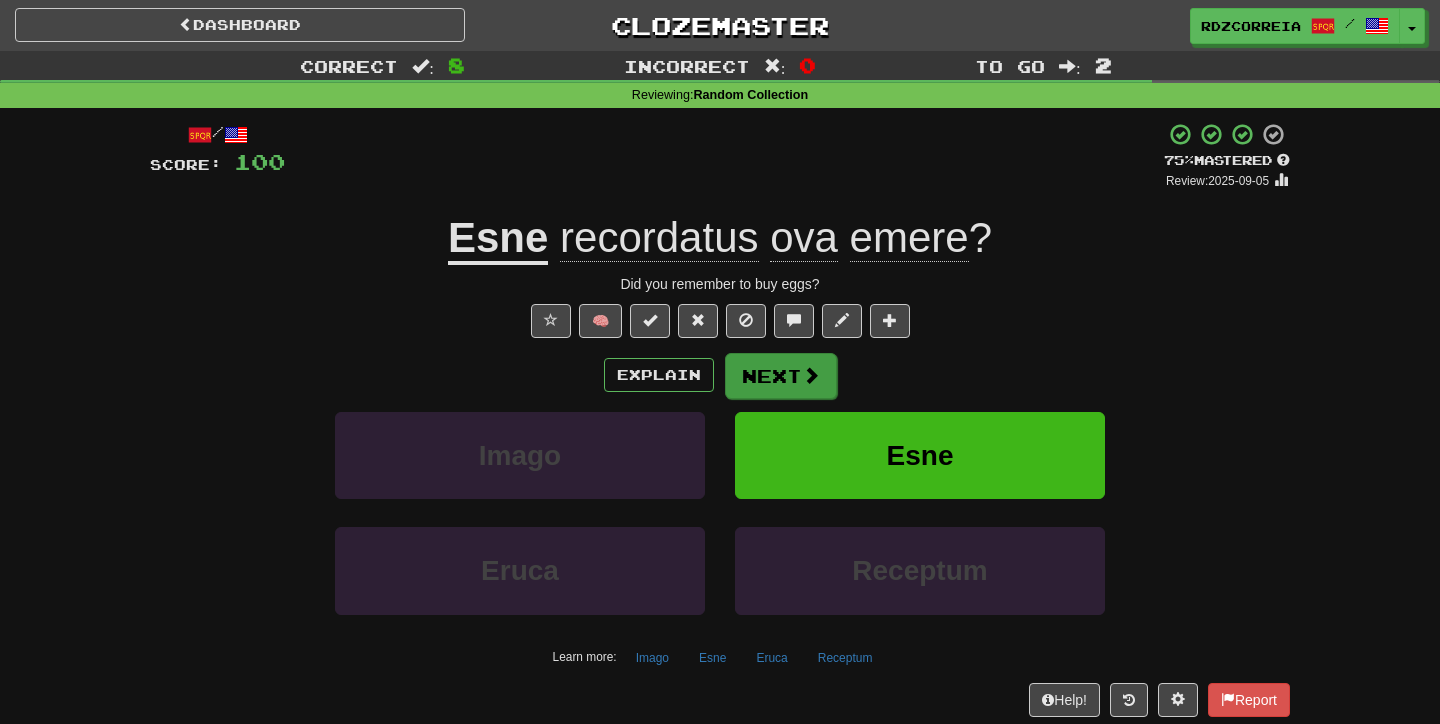 click on "Next" at bounding box center (781, 376) 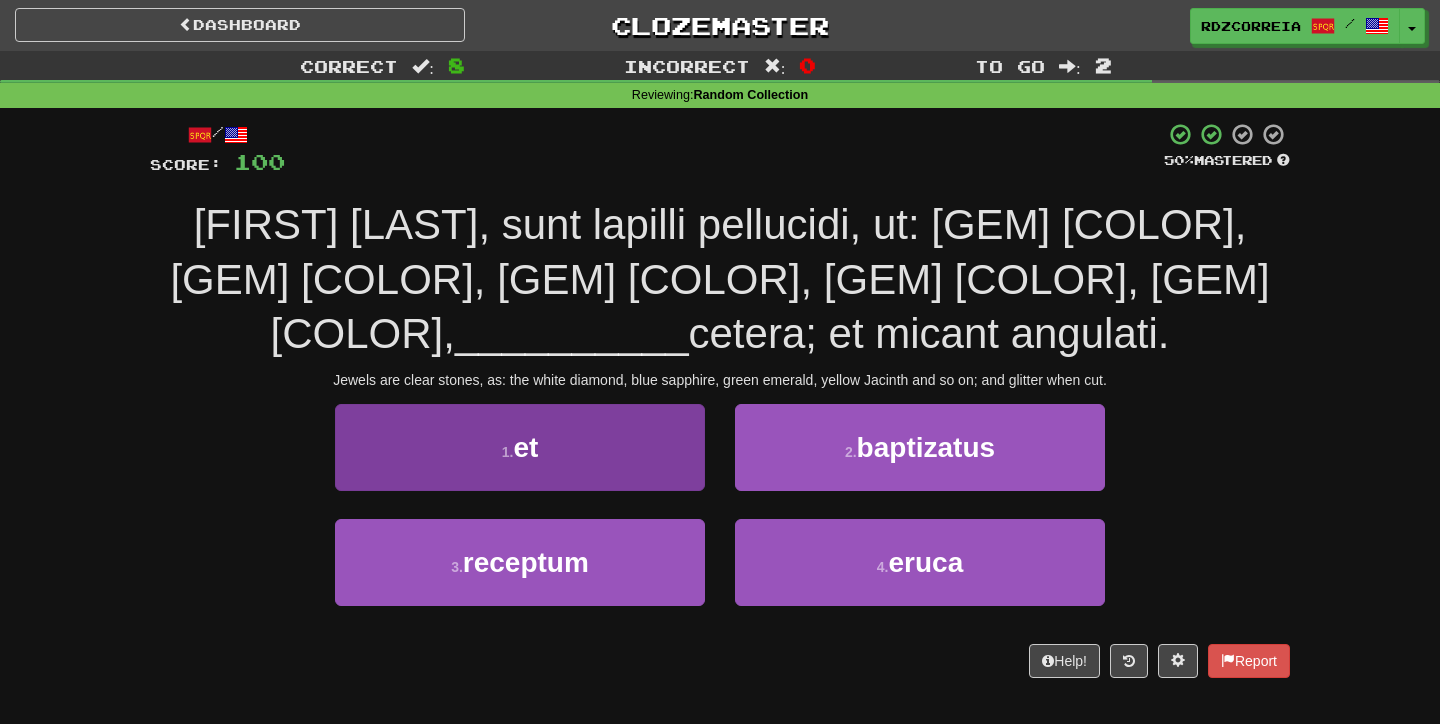 click on "1 .  et" at bounding box center (520, 447) 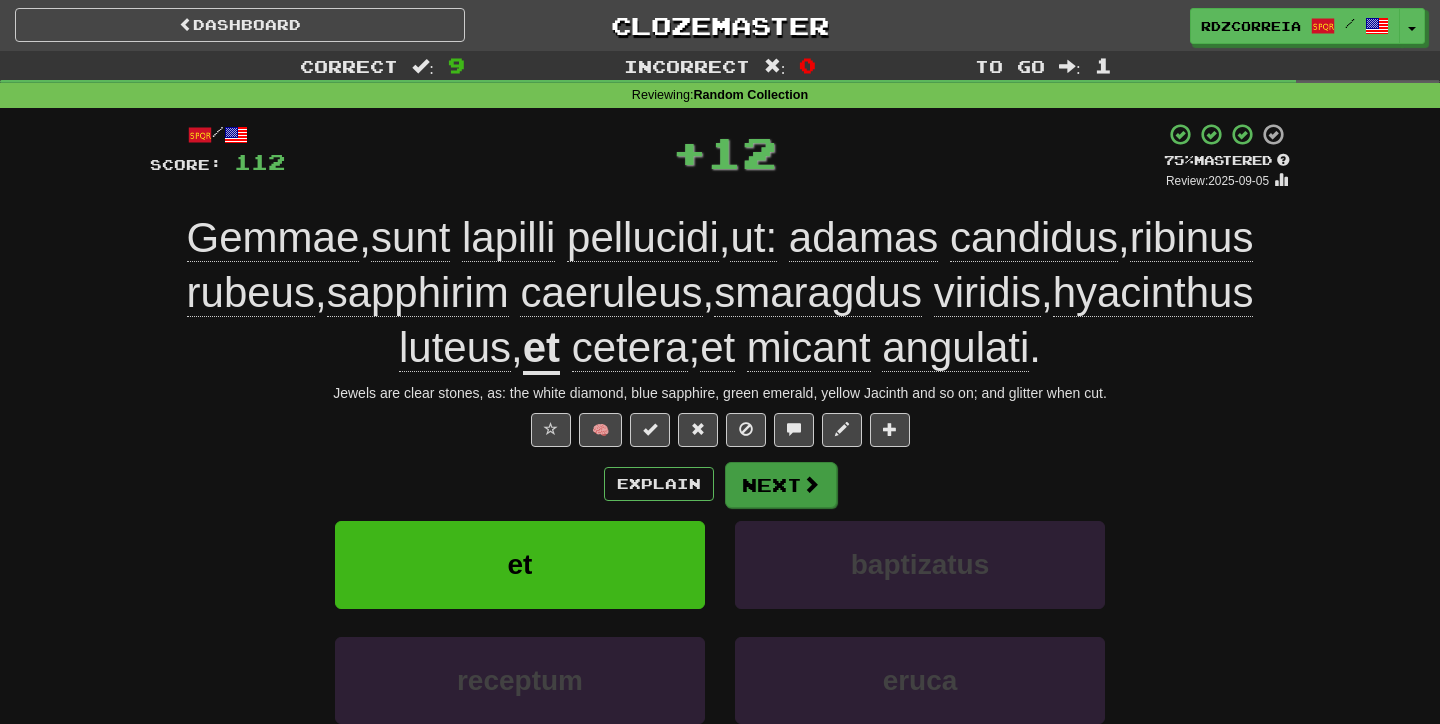 click on "Next" at bounding box center (781, 485) 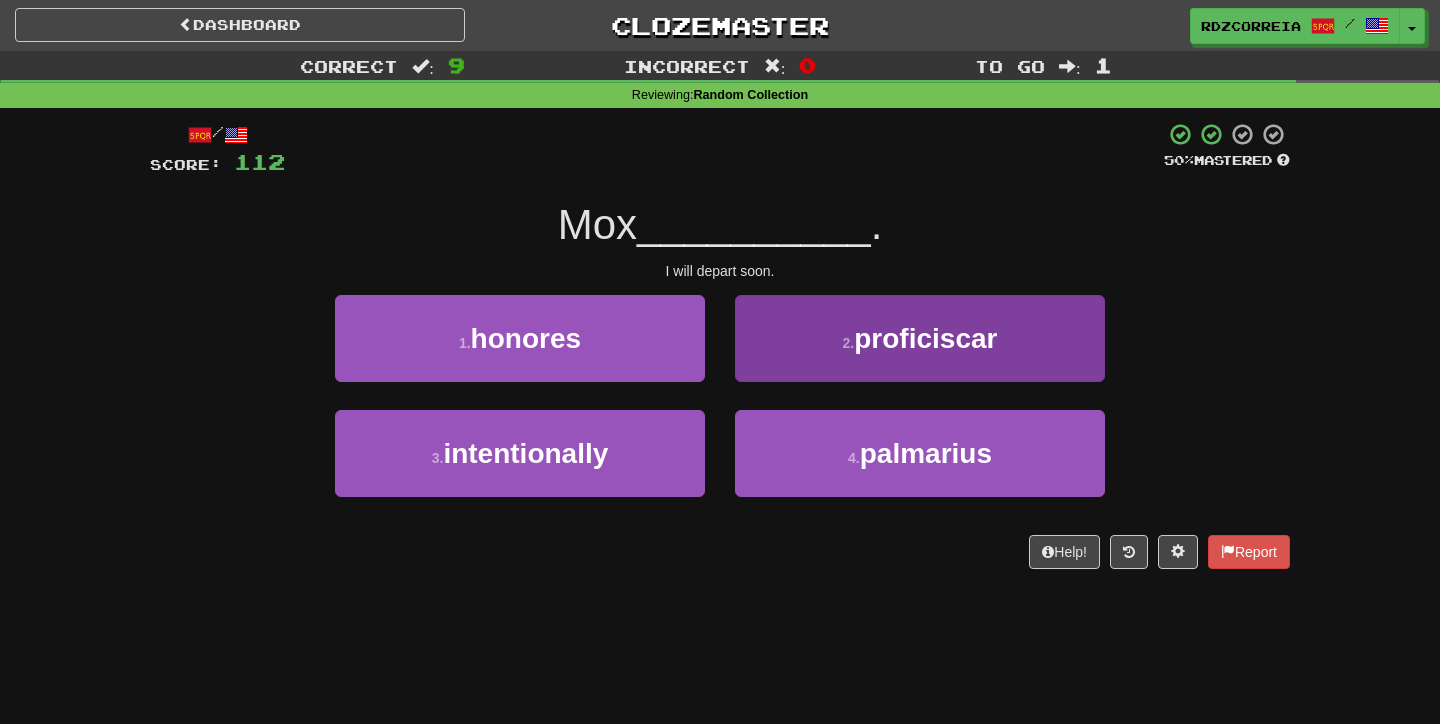 click on "2 .  proficiscar" at bounding box center [920, 338] 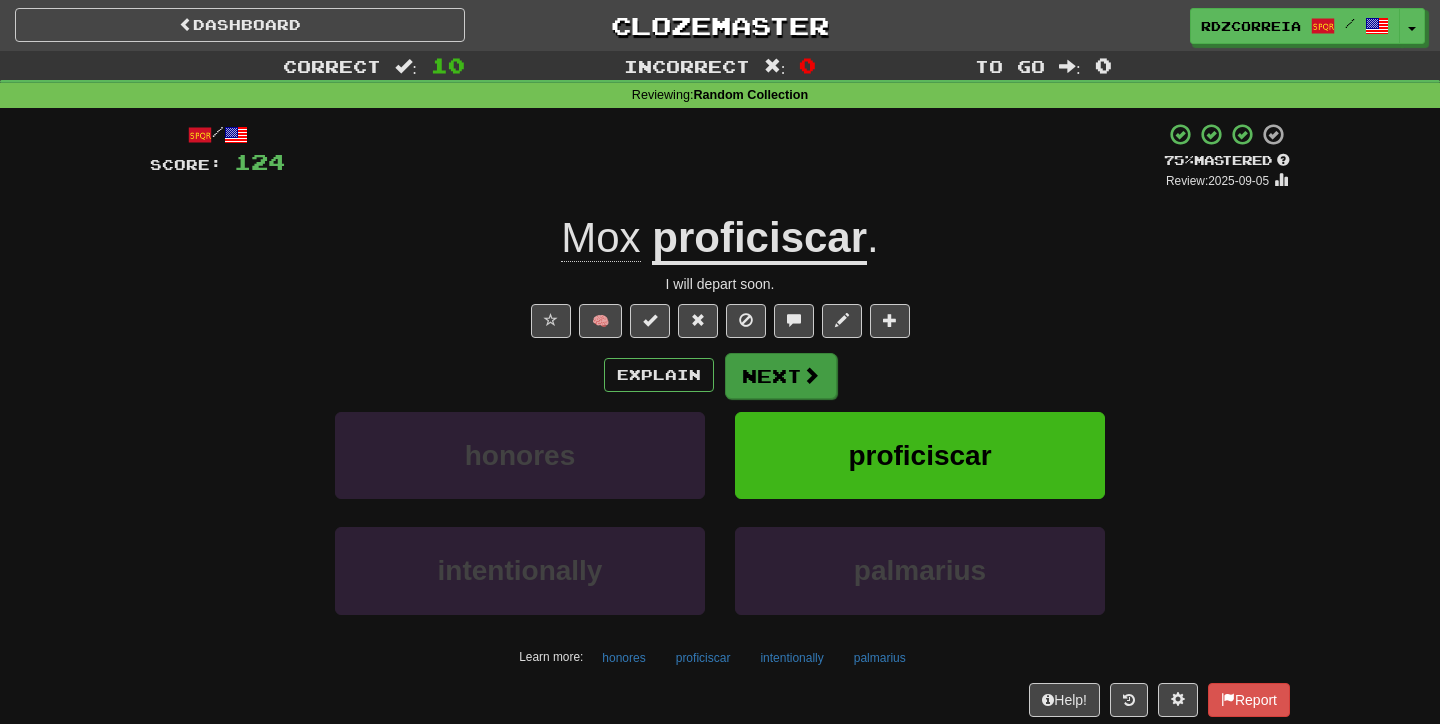 click on "Next" at bounding box center (781, 376) 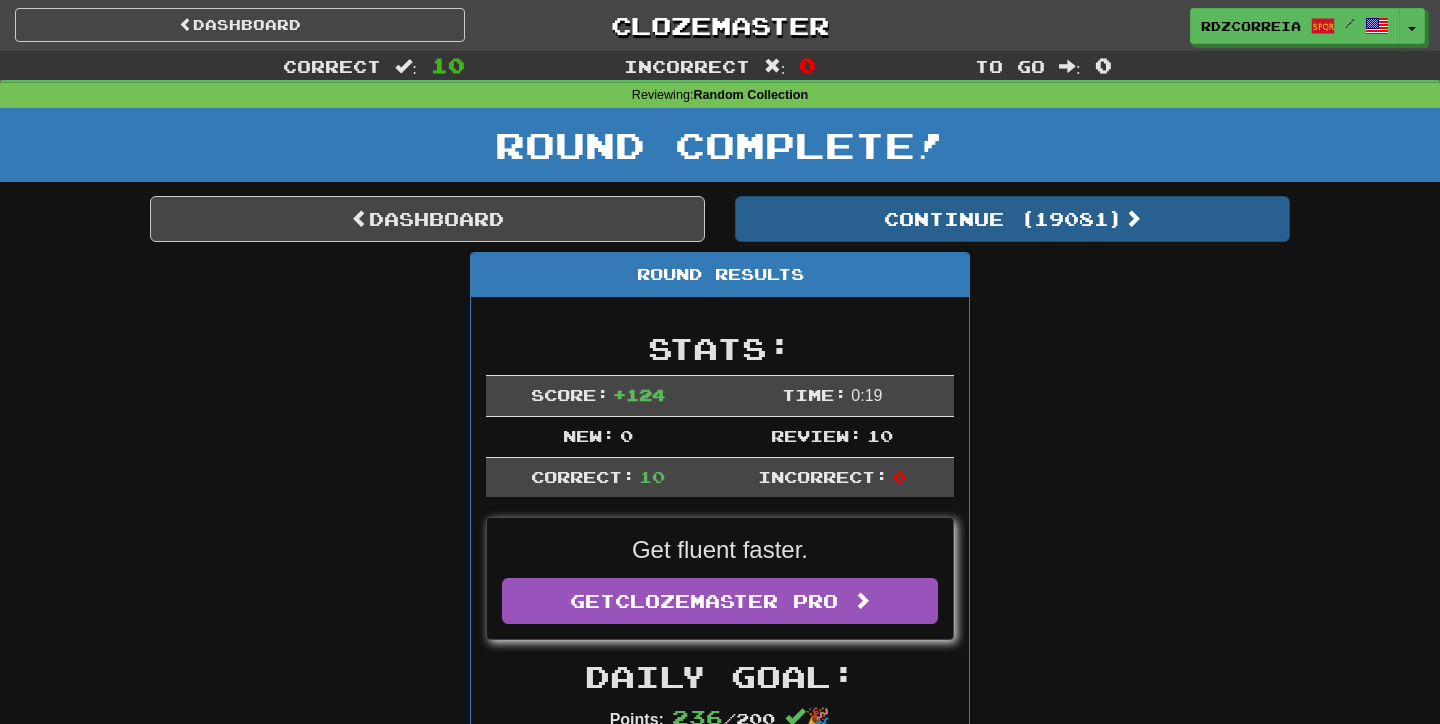click on "Continue ( 19081 )" at bounding box center (1012, 219) 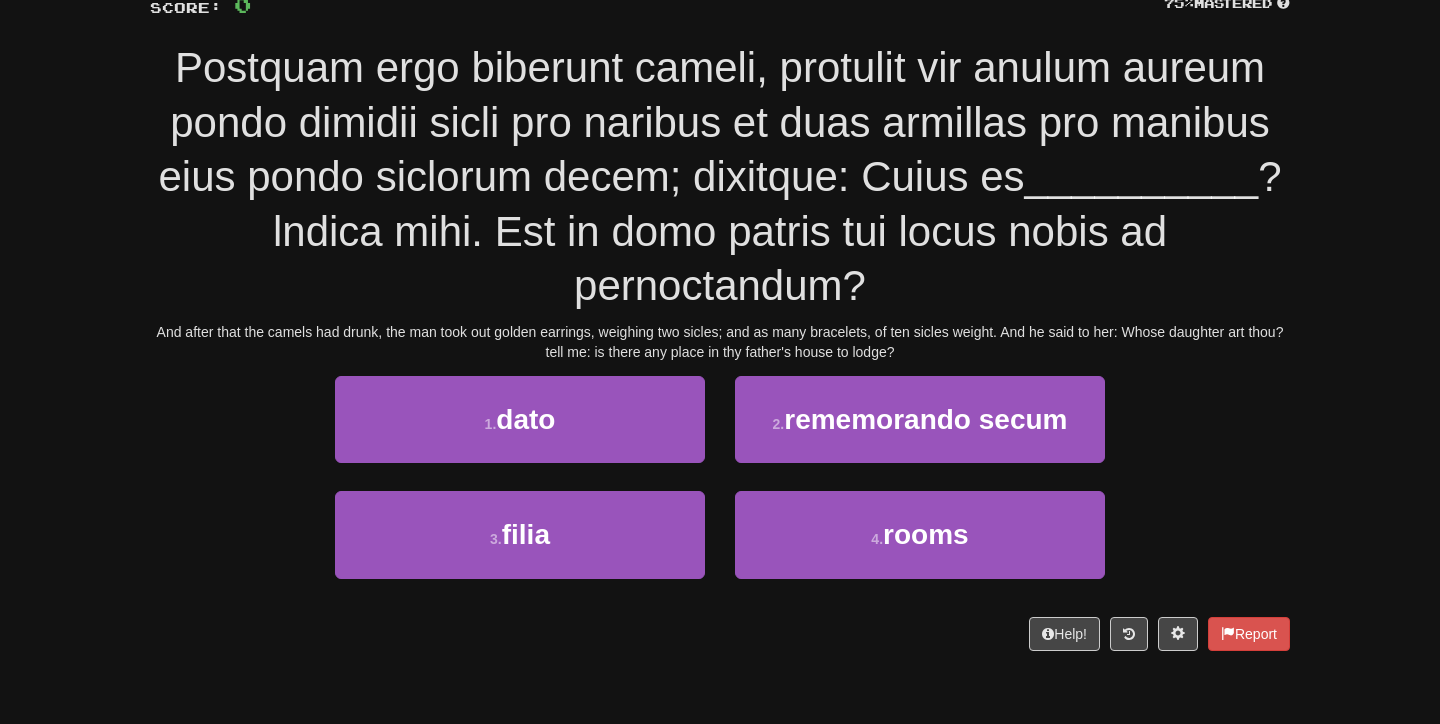 scroll, scrollTop: 160, scrollLeft: 0, axis: vertical 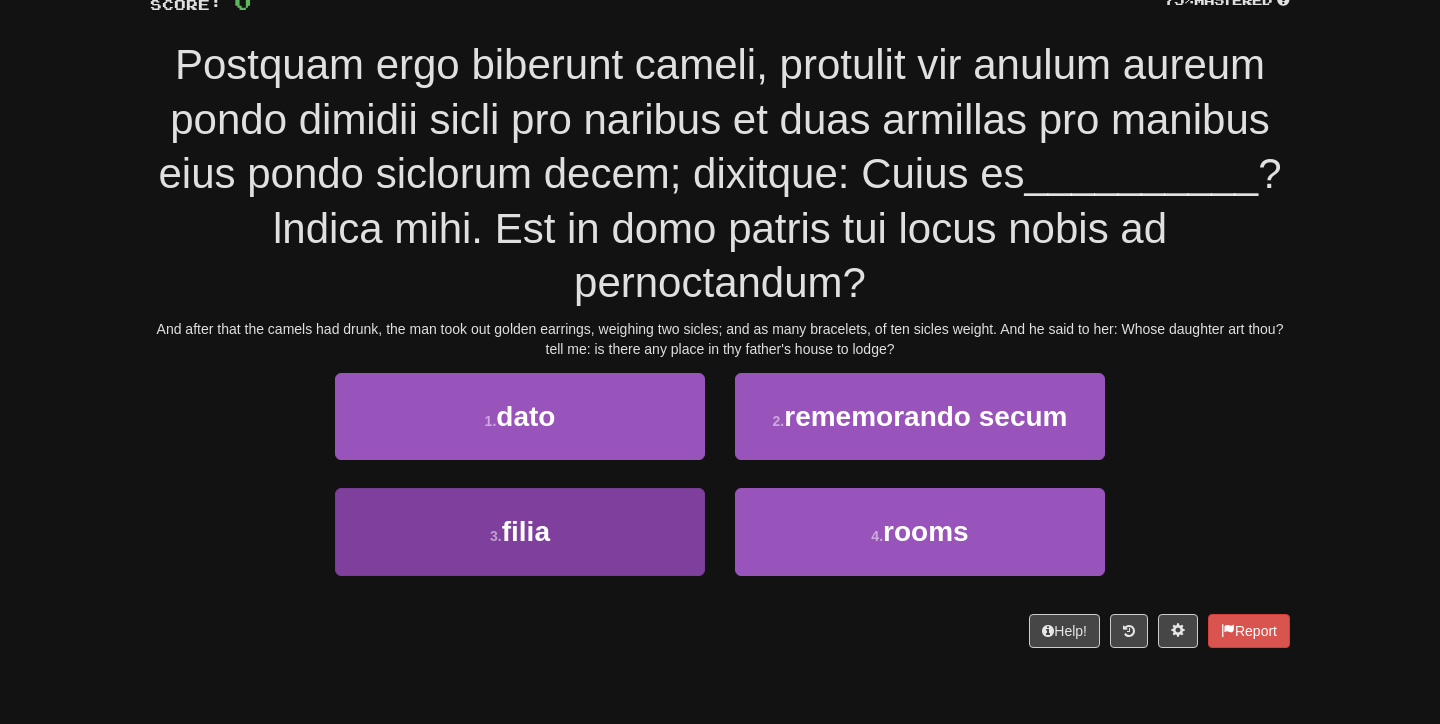 click on "3 .  filia" at bounding box center [520, 531] 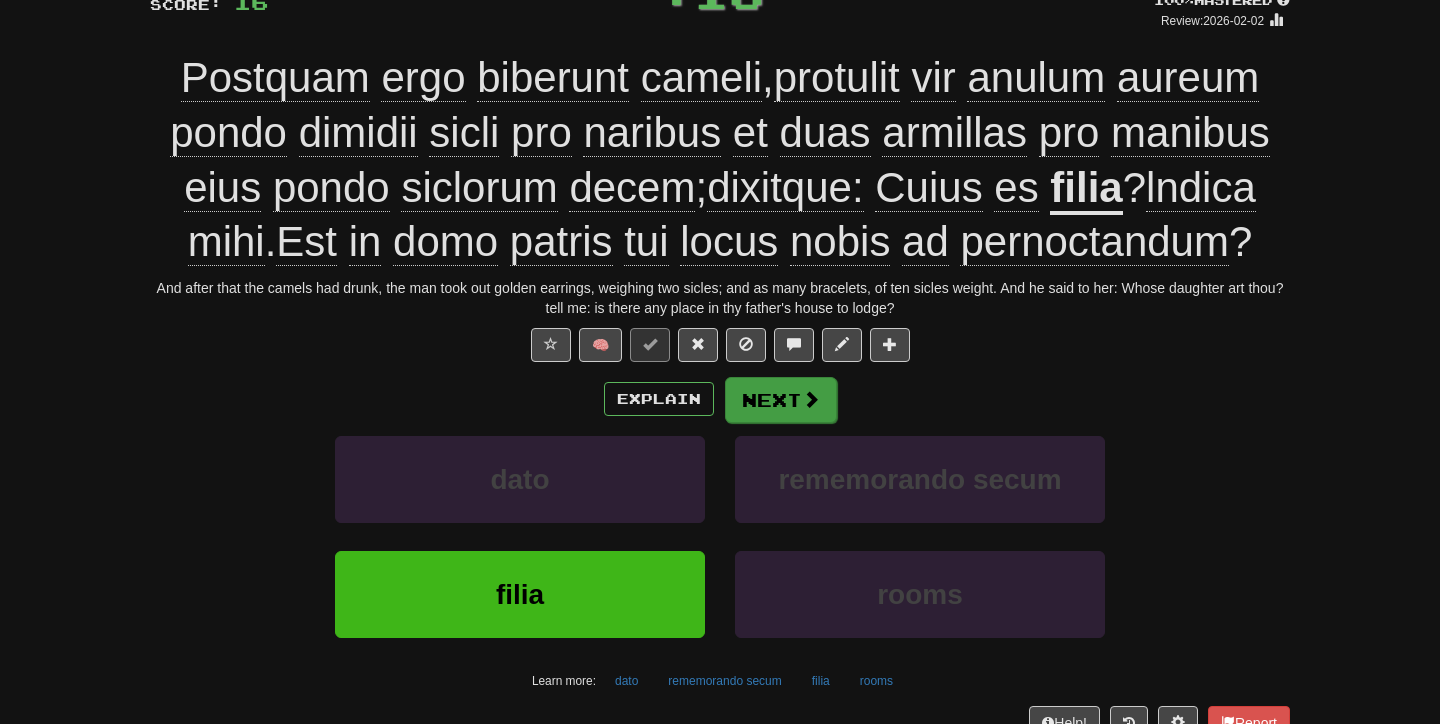 click on "Next" at bounding box center [781, 400] 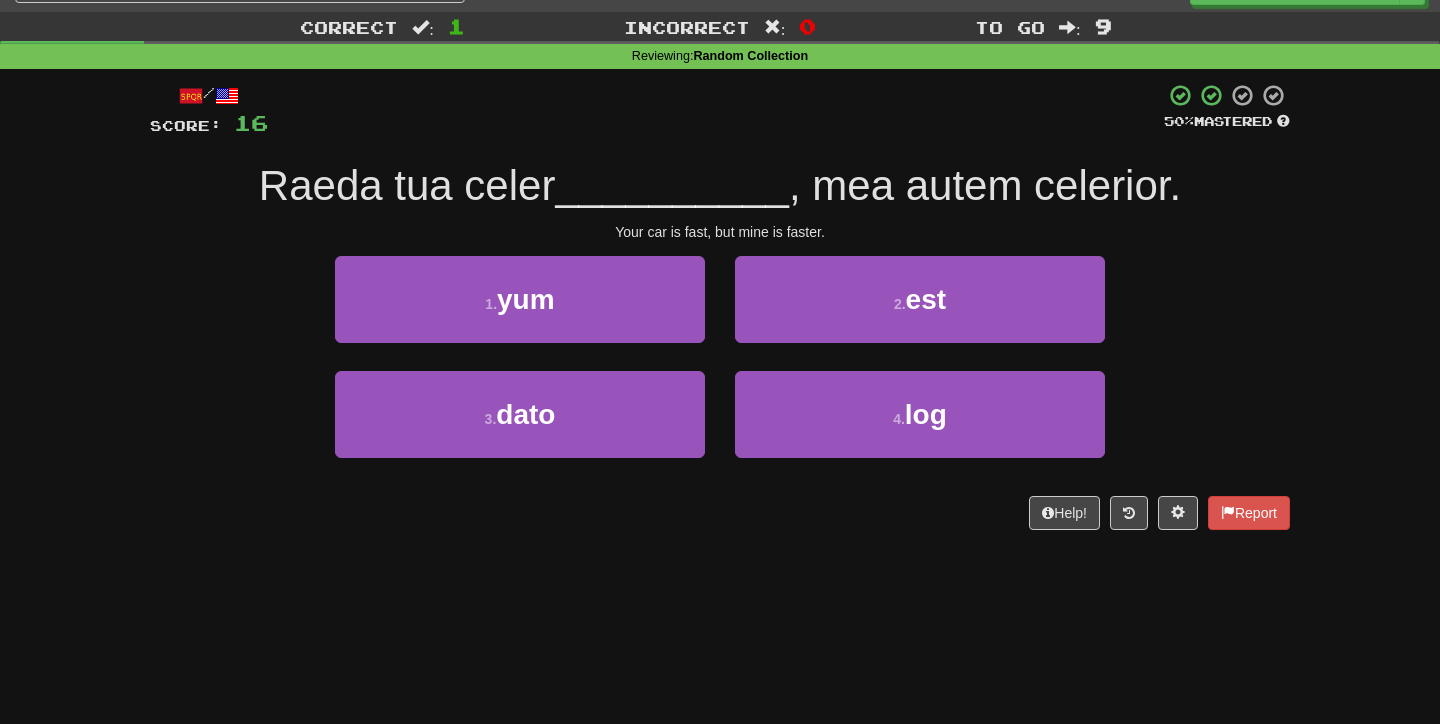 scroll, scrollTop: 0, scrollLeft: 0, axis: both 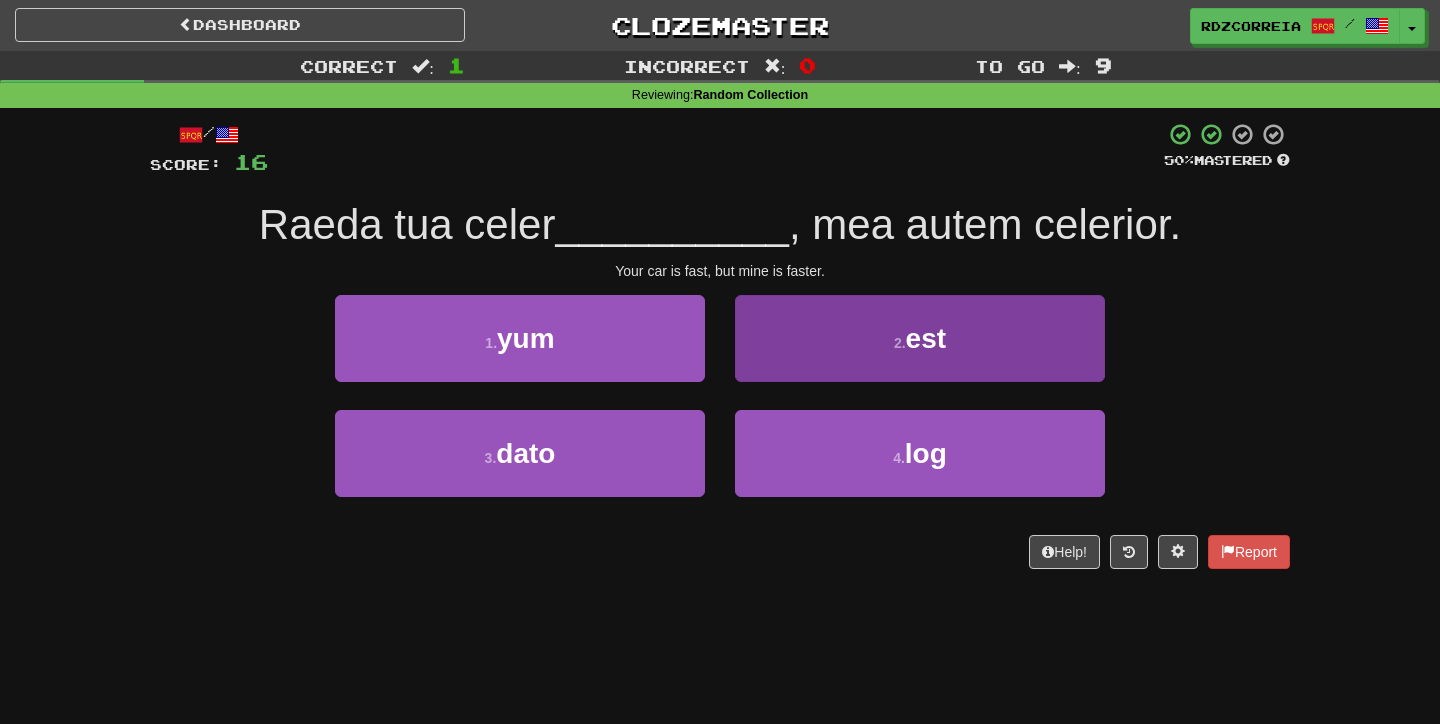 click on "2 .  est" at bounding box center (920, 338) 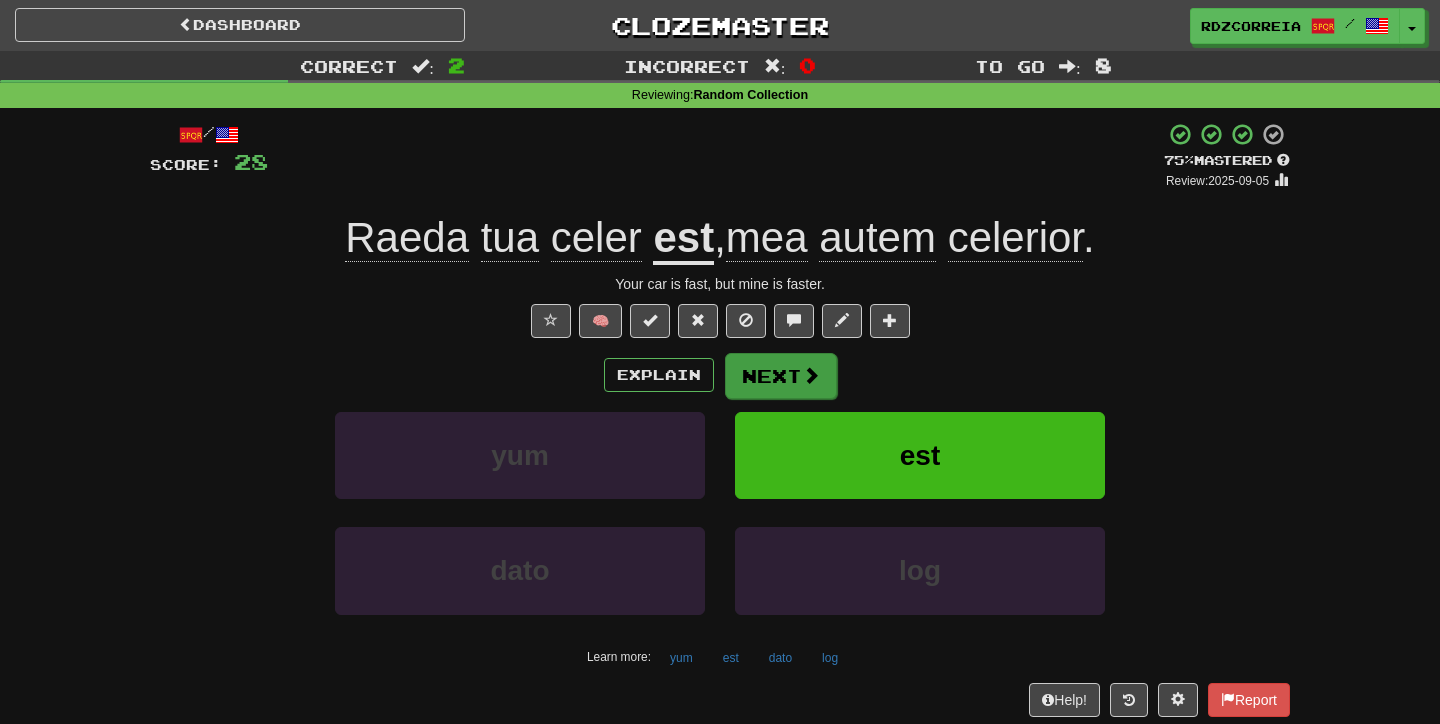 click on "Next" at bounding box center [781, 376] 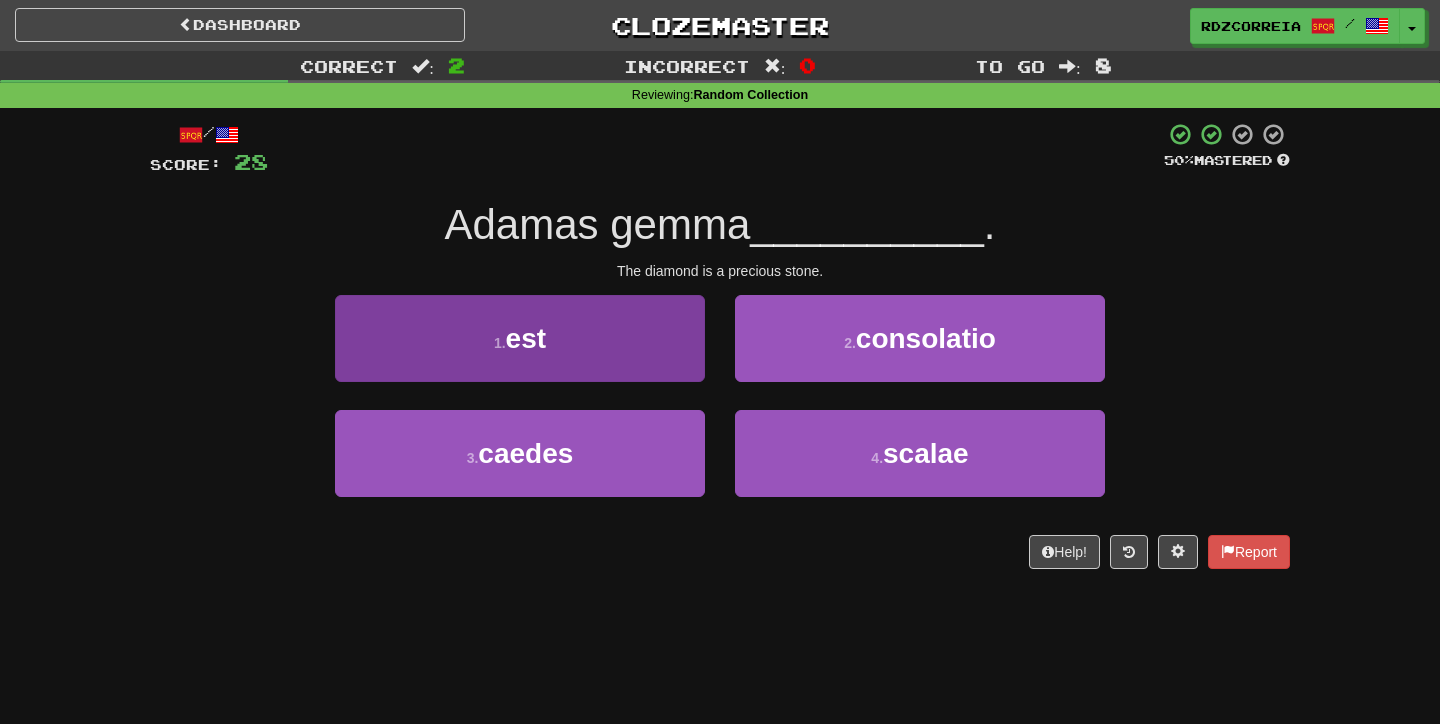 click on "1 .  est" at bounding box center (520, 338) 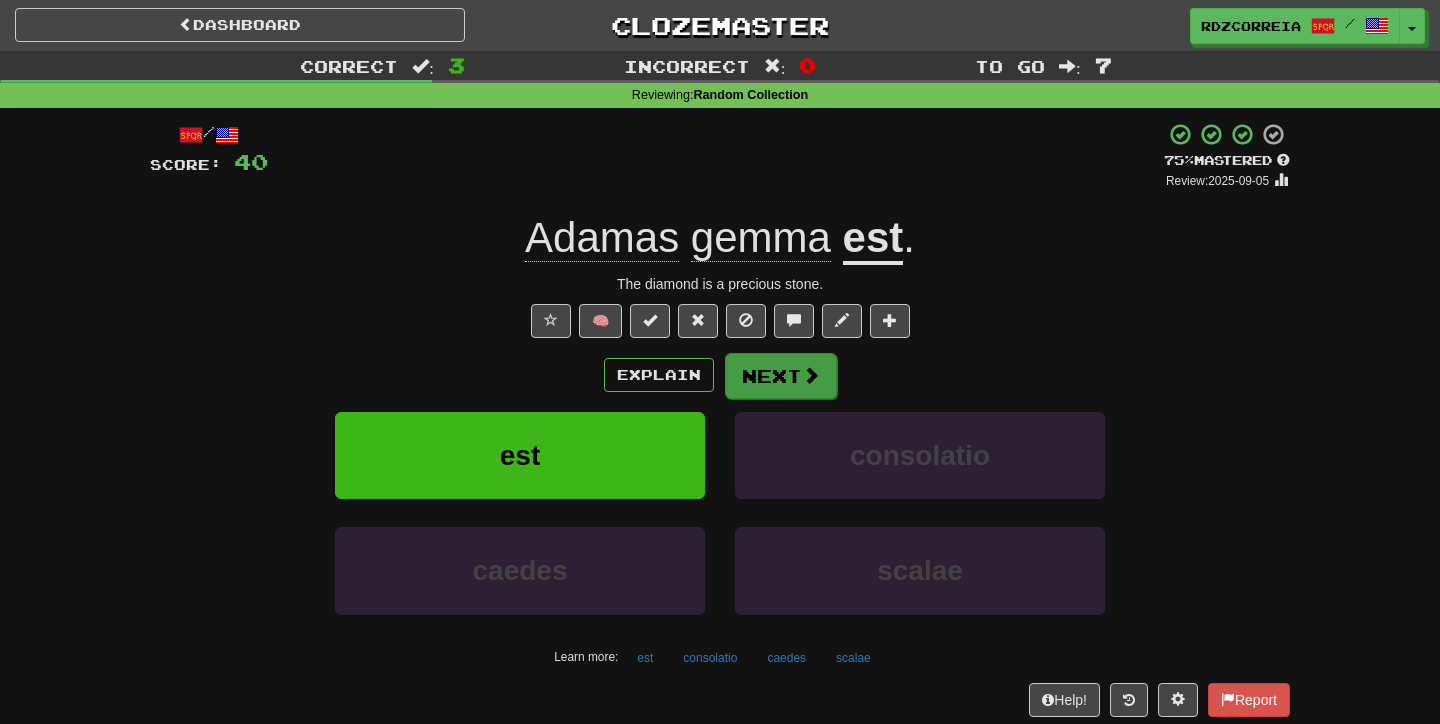 click on "Next" at bounding box center (781, 376) 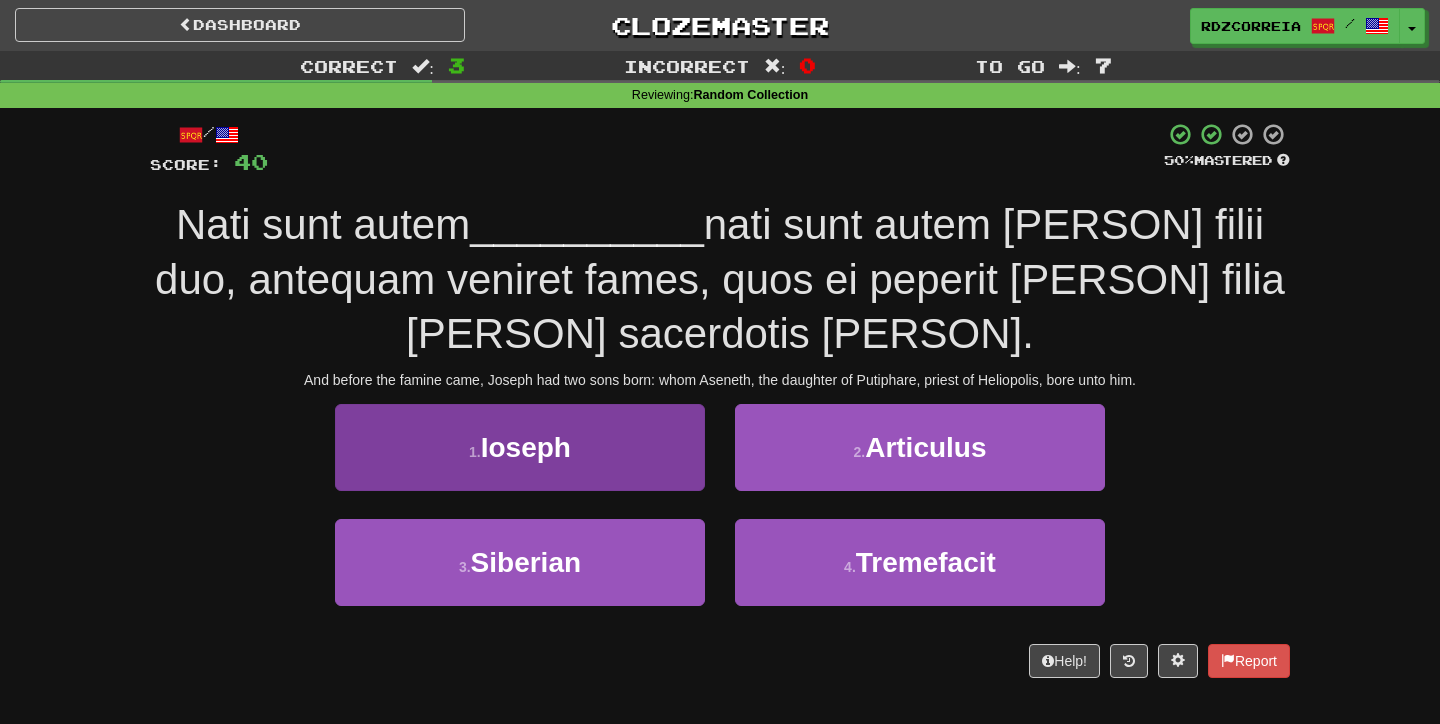 click on "1 .  Ioseph" at bounding box center [520, 447] 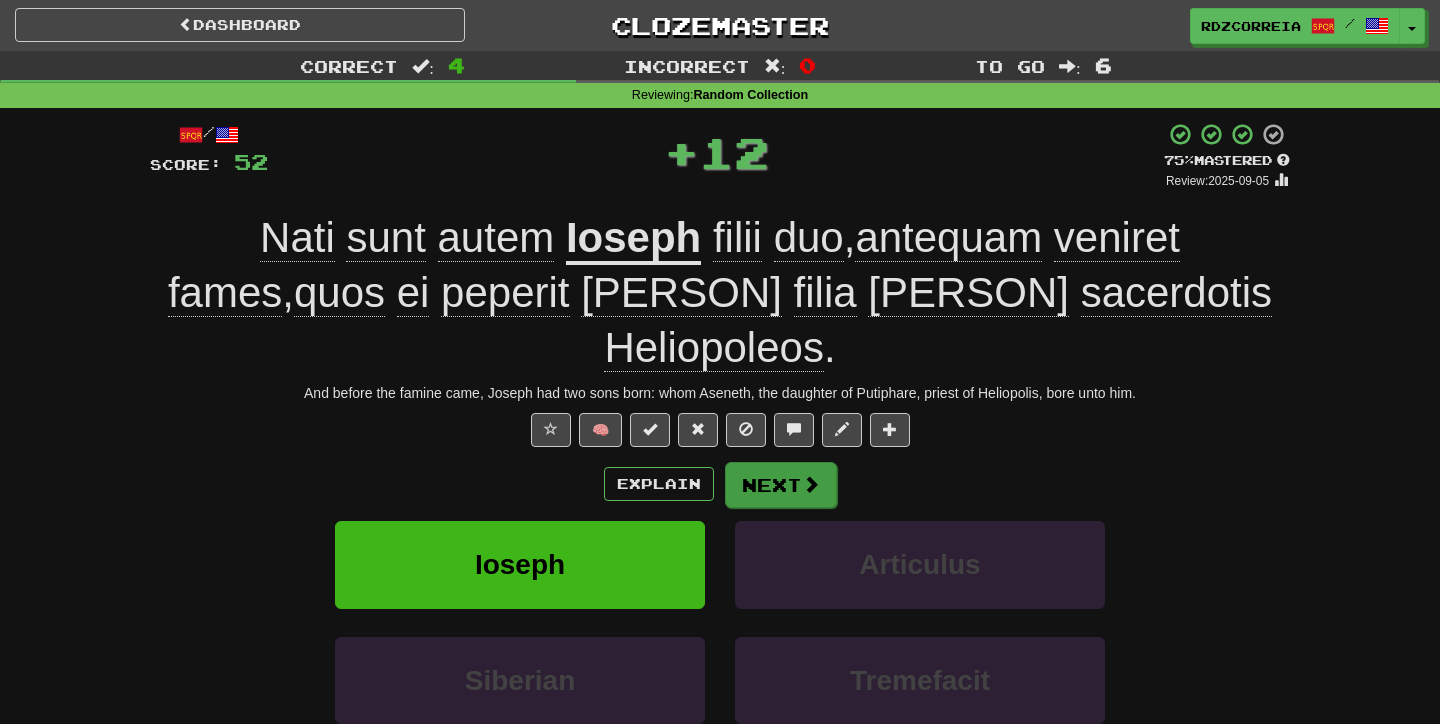 click on "Next" at bounding box center (781, 485) 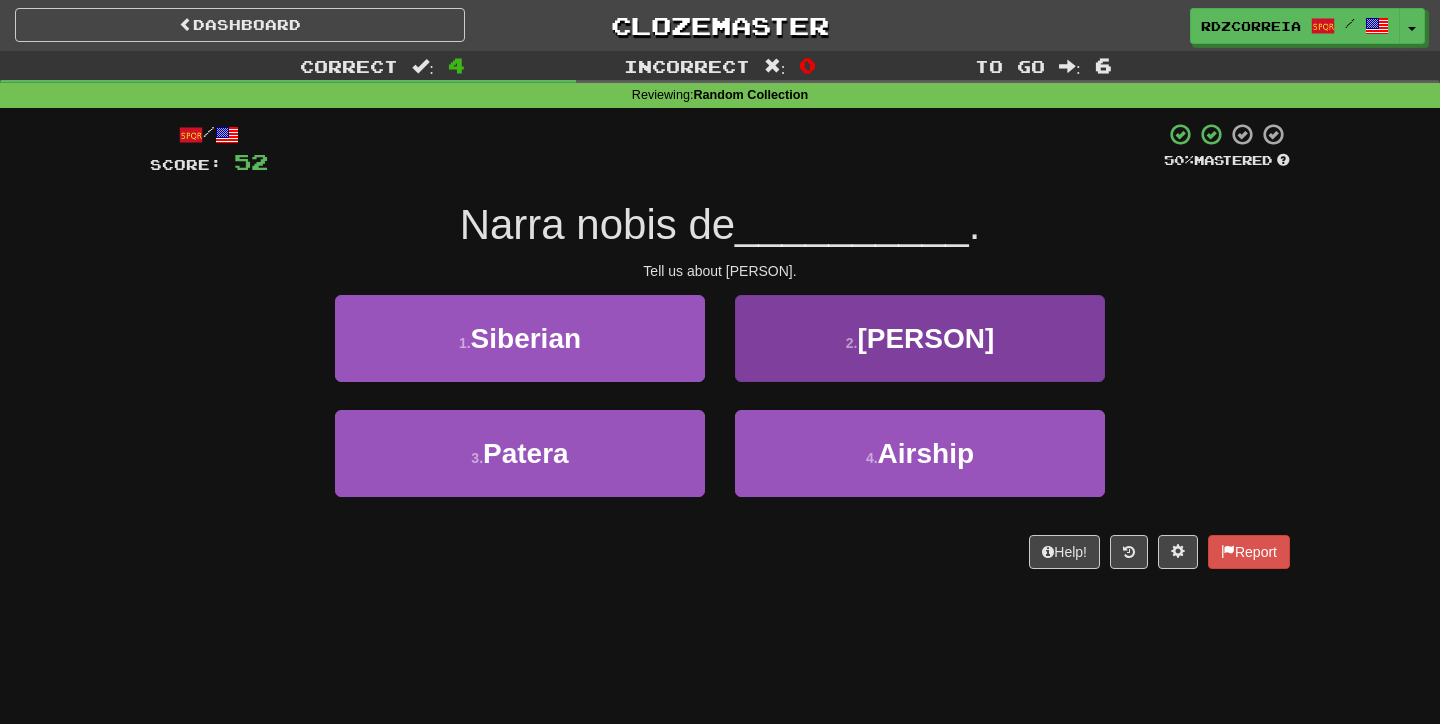 click on "Thoma" at bounding box center [925, 338] 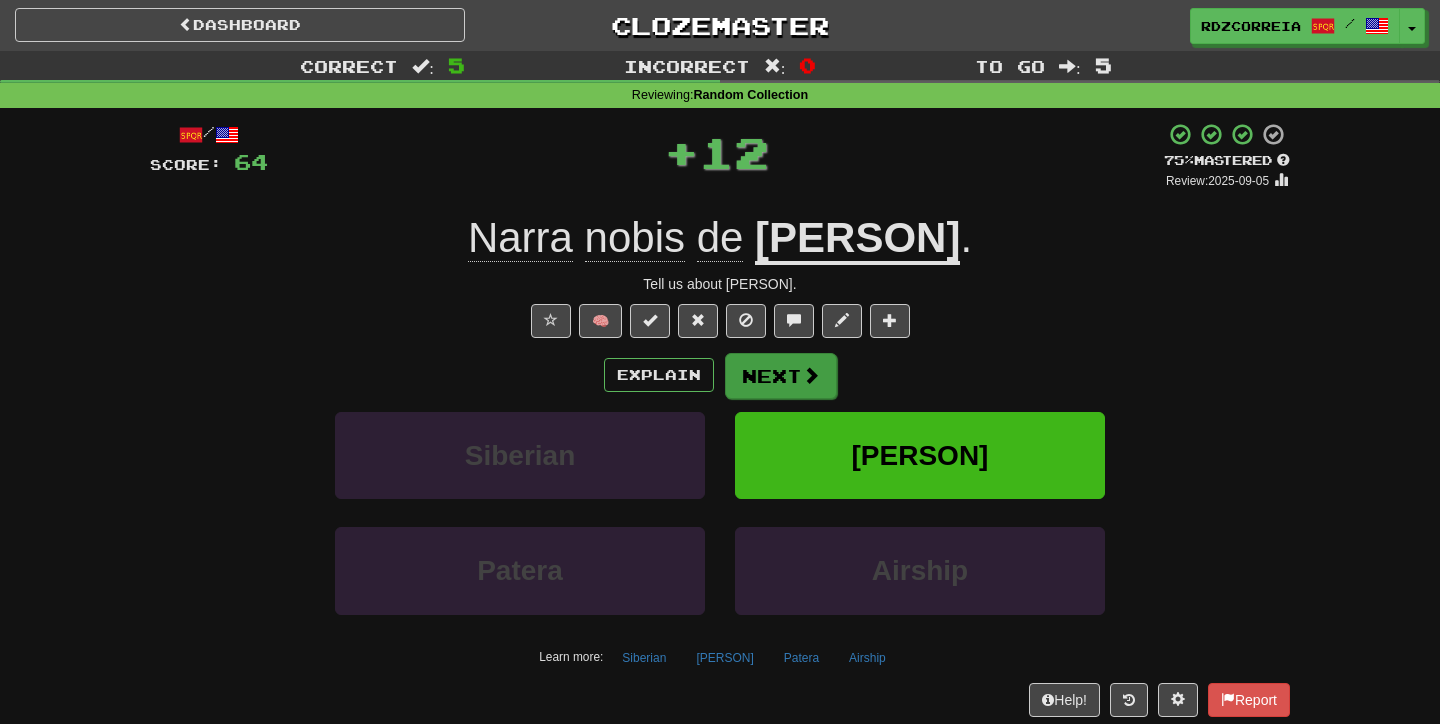 click on "Next" at bounding box center (781, 376) 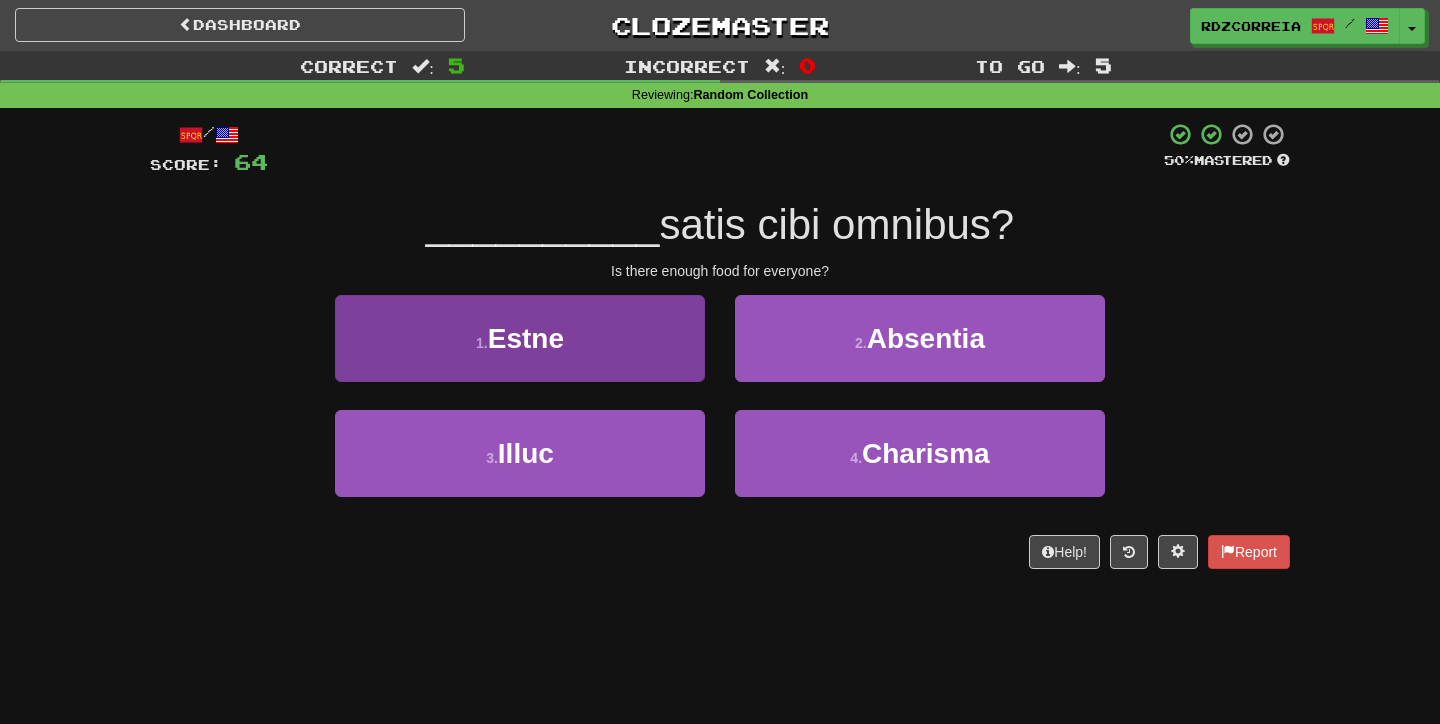 click on "1 .  Estne" at bounding box center [520, 338] 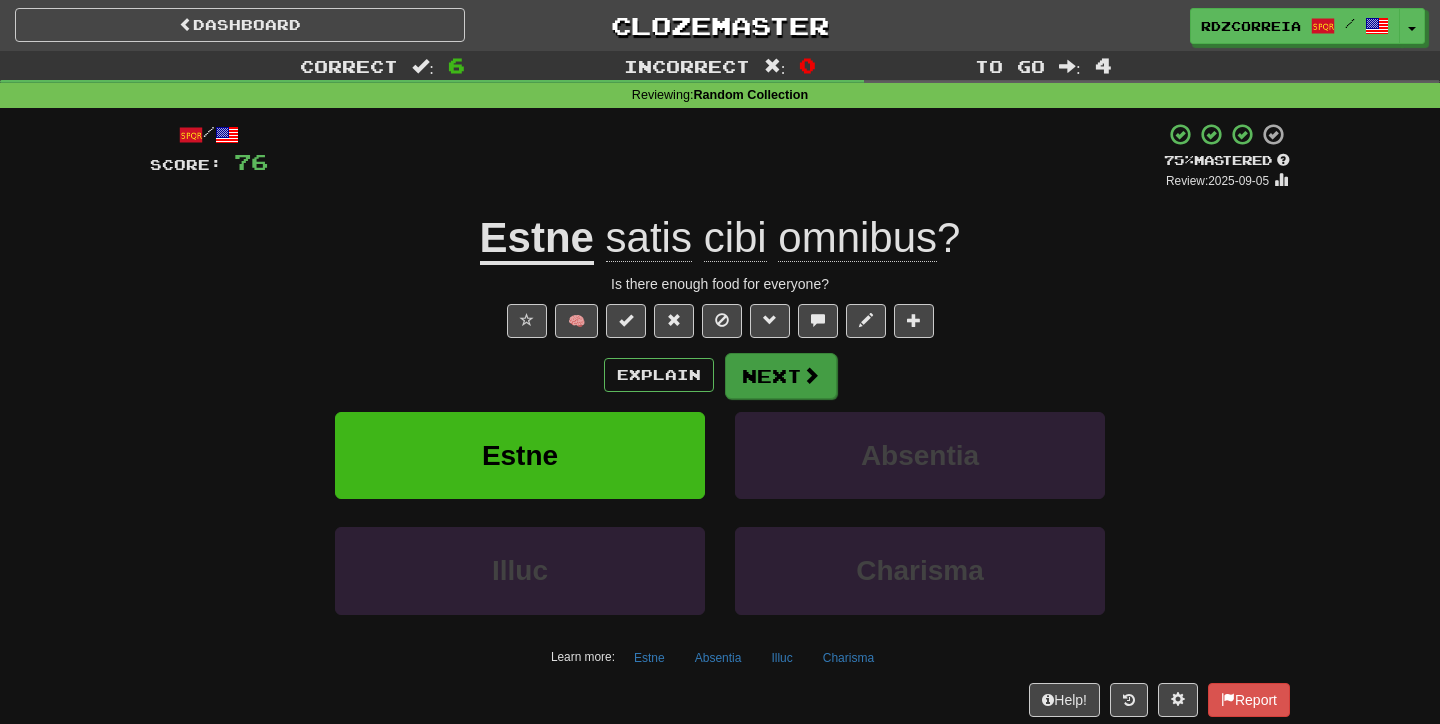 click on "Next" at bounding box center [781, 376] 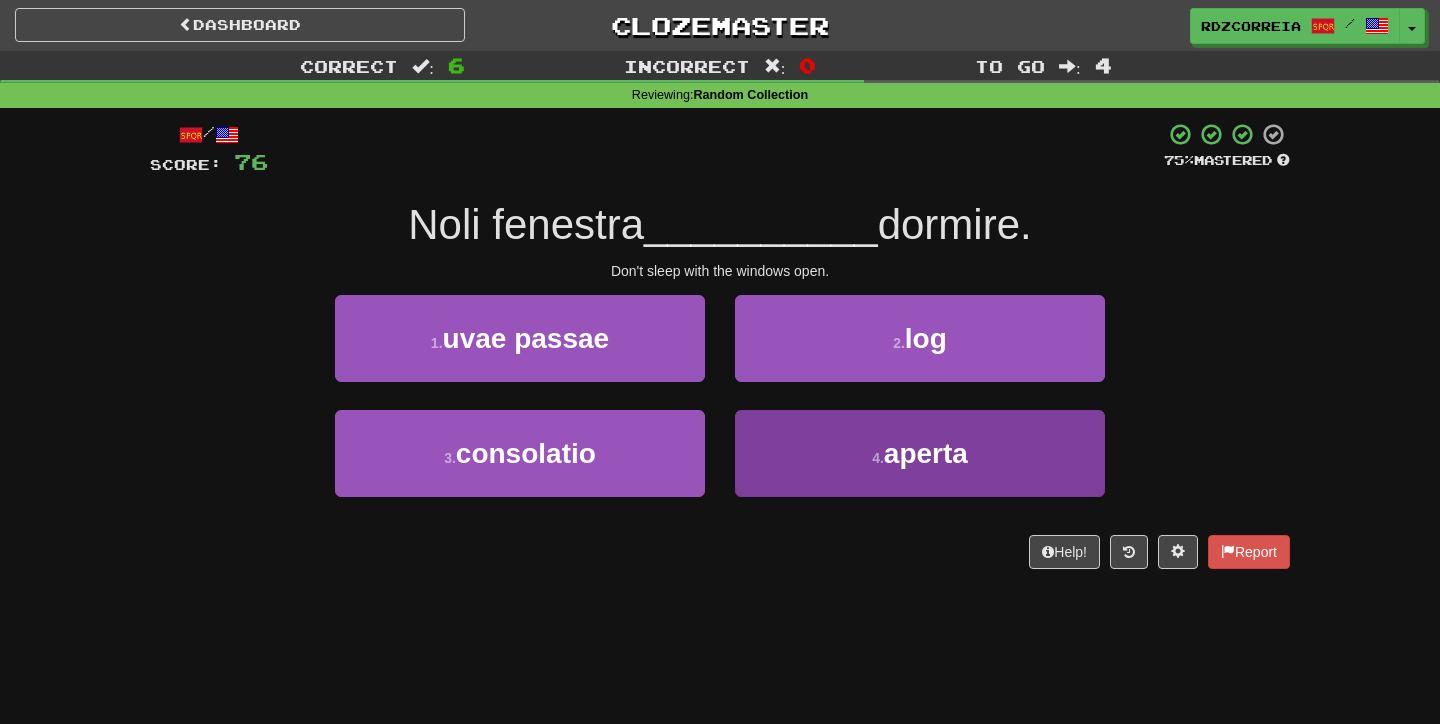 click on "4 .  aperta" at bounding box center [920, 453] 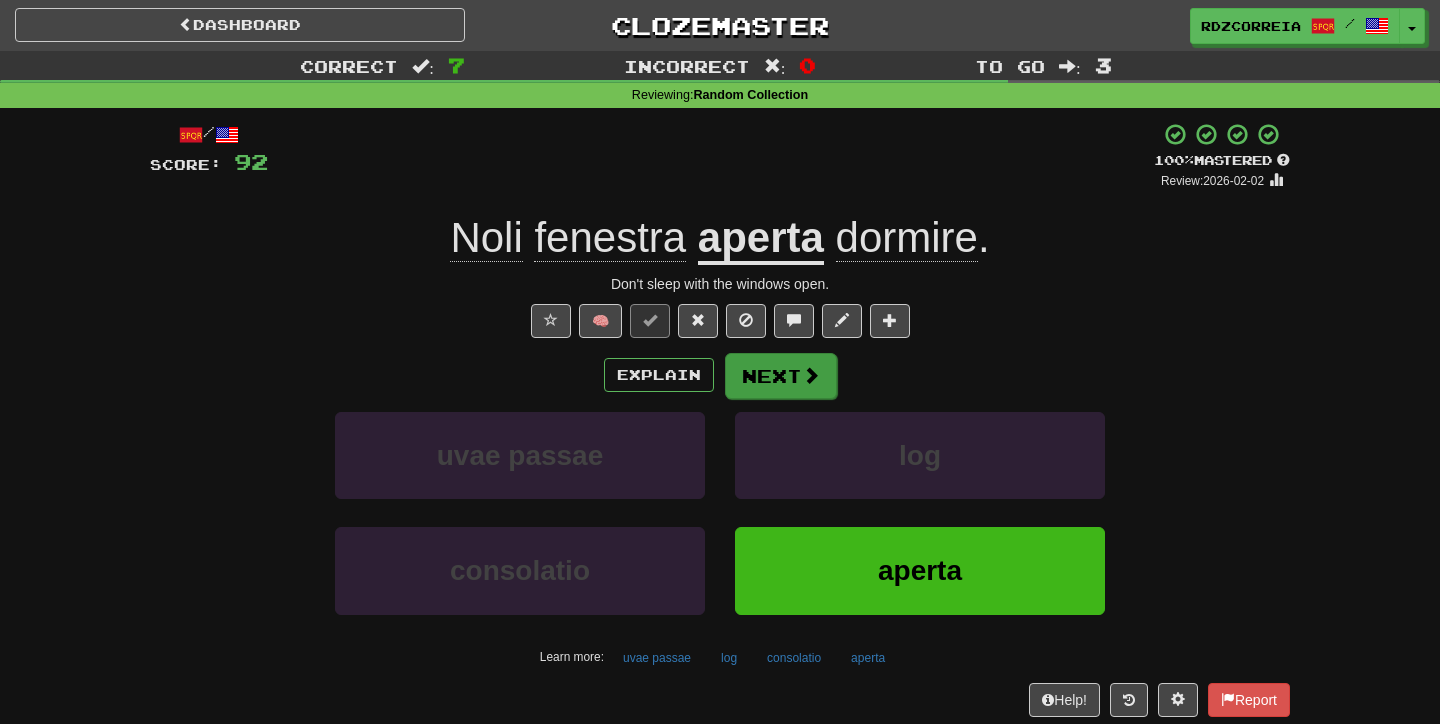 click on "Next" at bounding box center (781, 376) 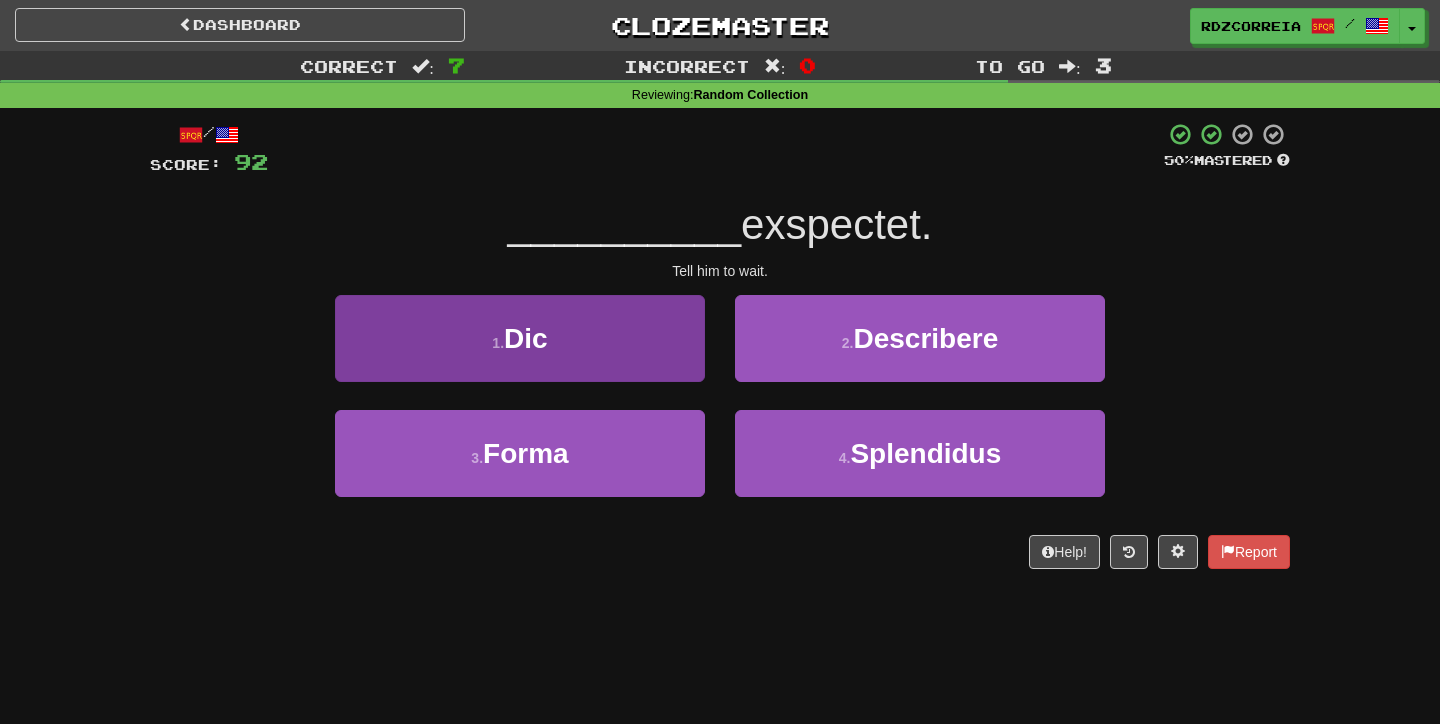 click on "1 .  Dic" at bounding box center (520, 338) 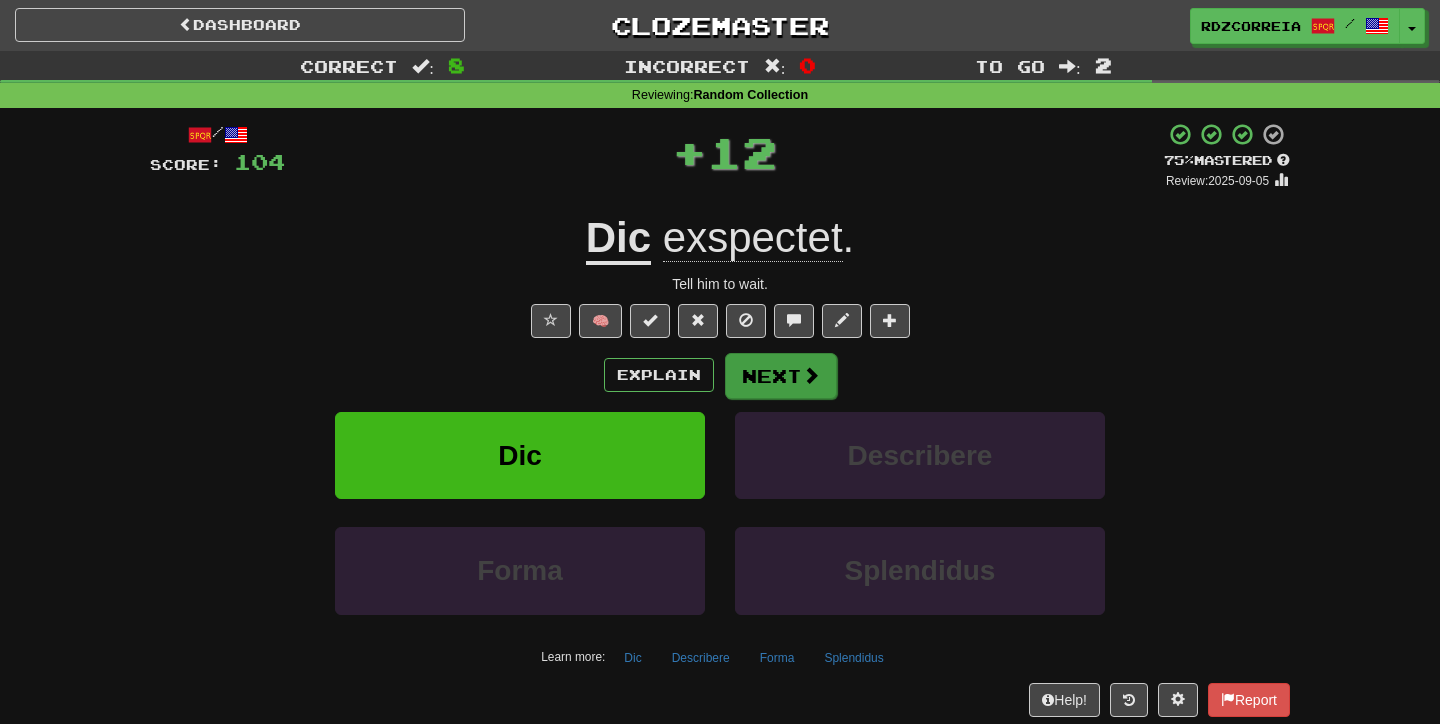 click on "Next" at bounding box center (781, 376) 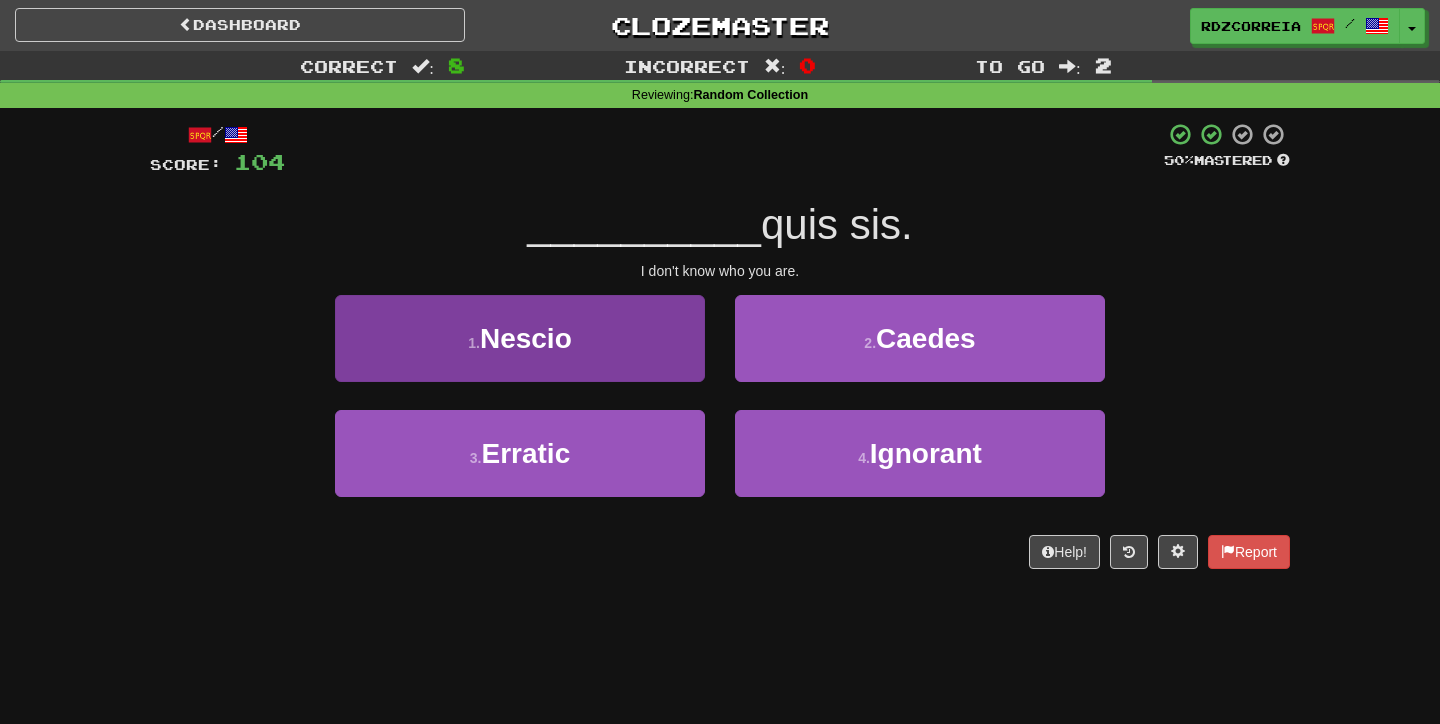 click on "1 .  Nescio" at bounding box center (520, 338) 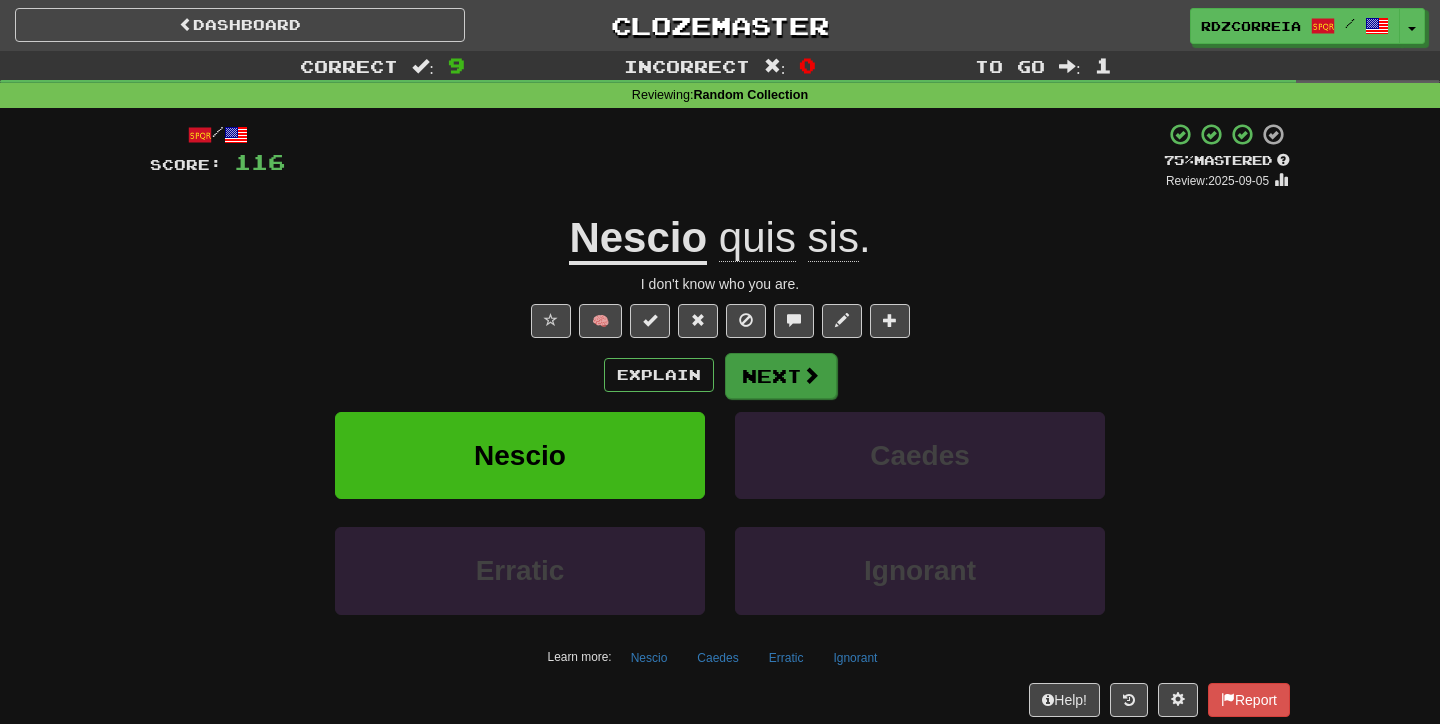 click on "Next" at bounding box center [781, 376] 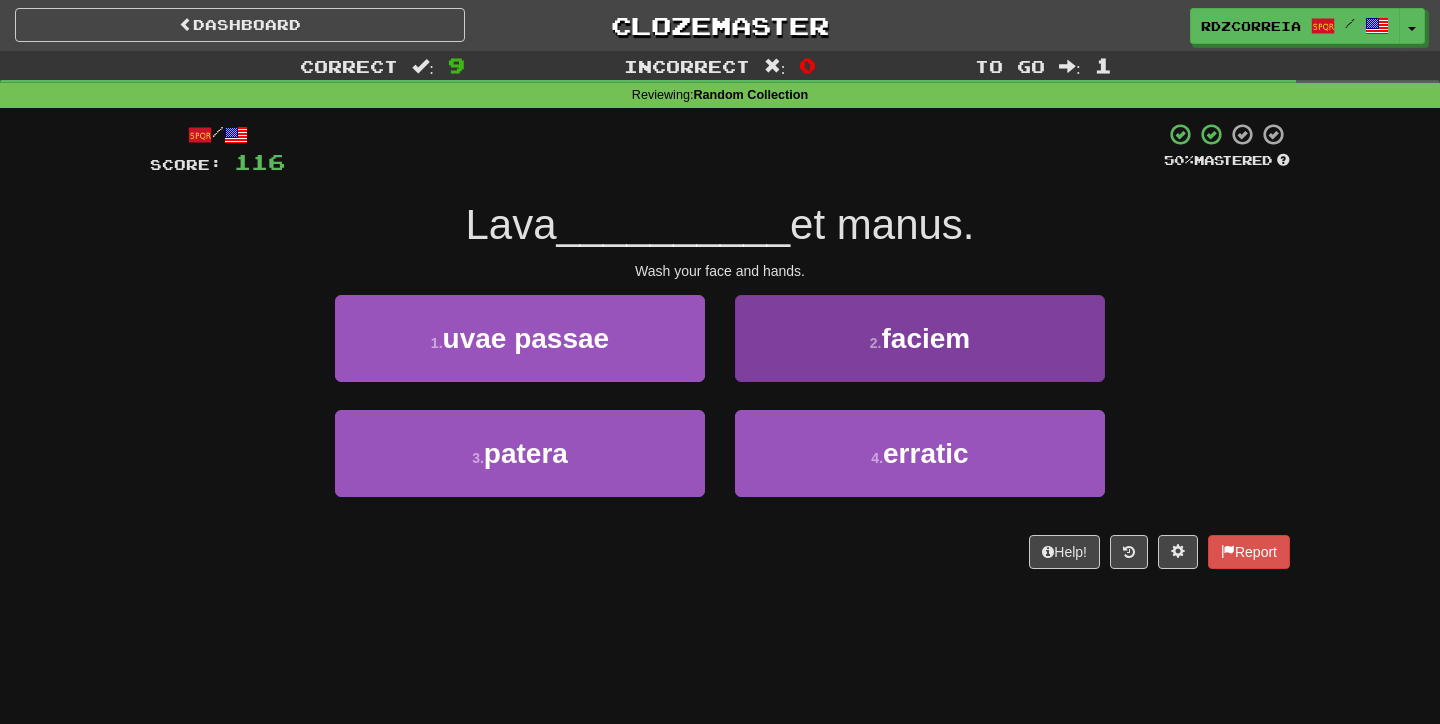 click on "2 .  faciem" at bounding box center (920, 338) 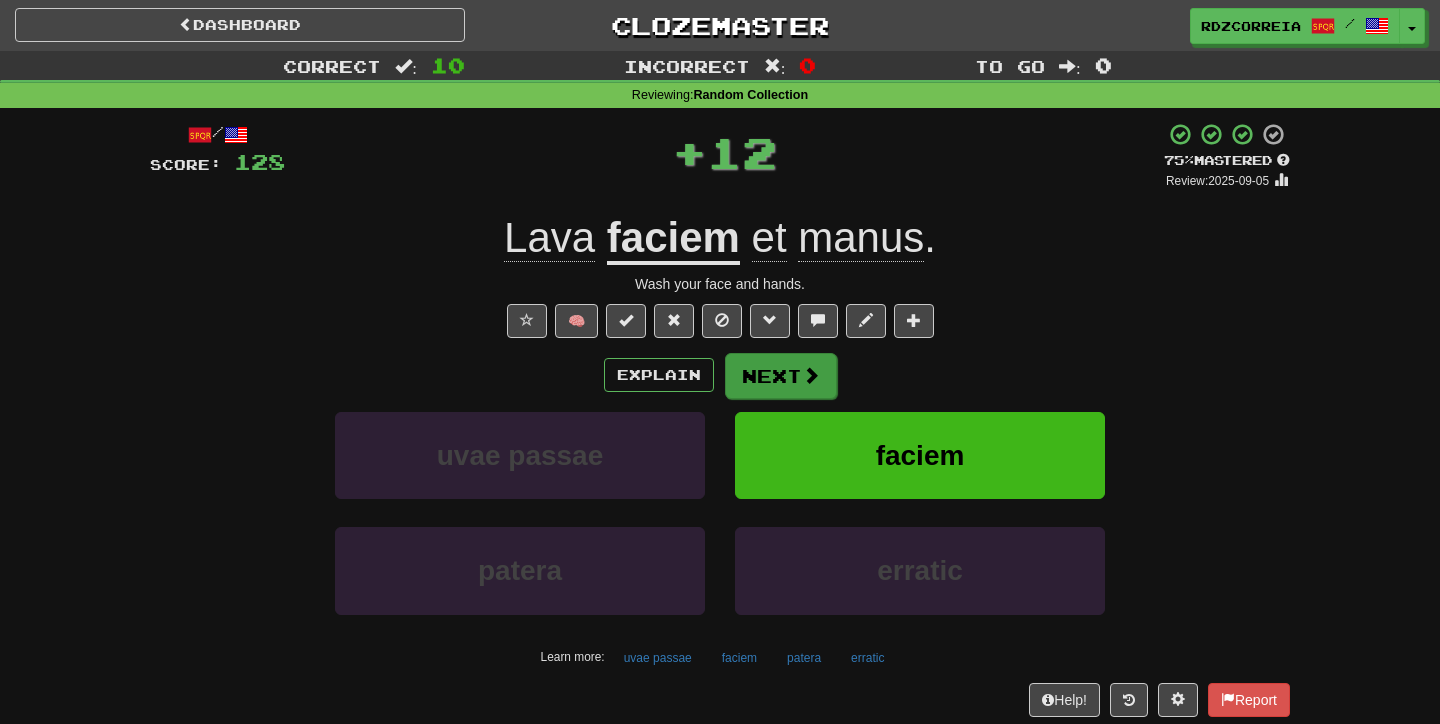 click on "Next" at bounding box center (781, 376) 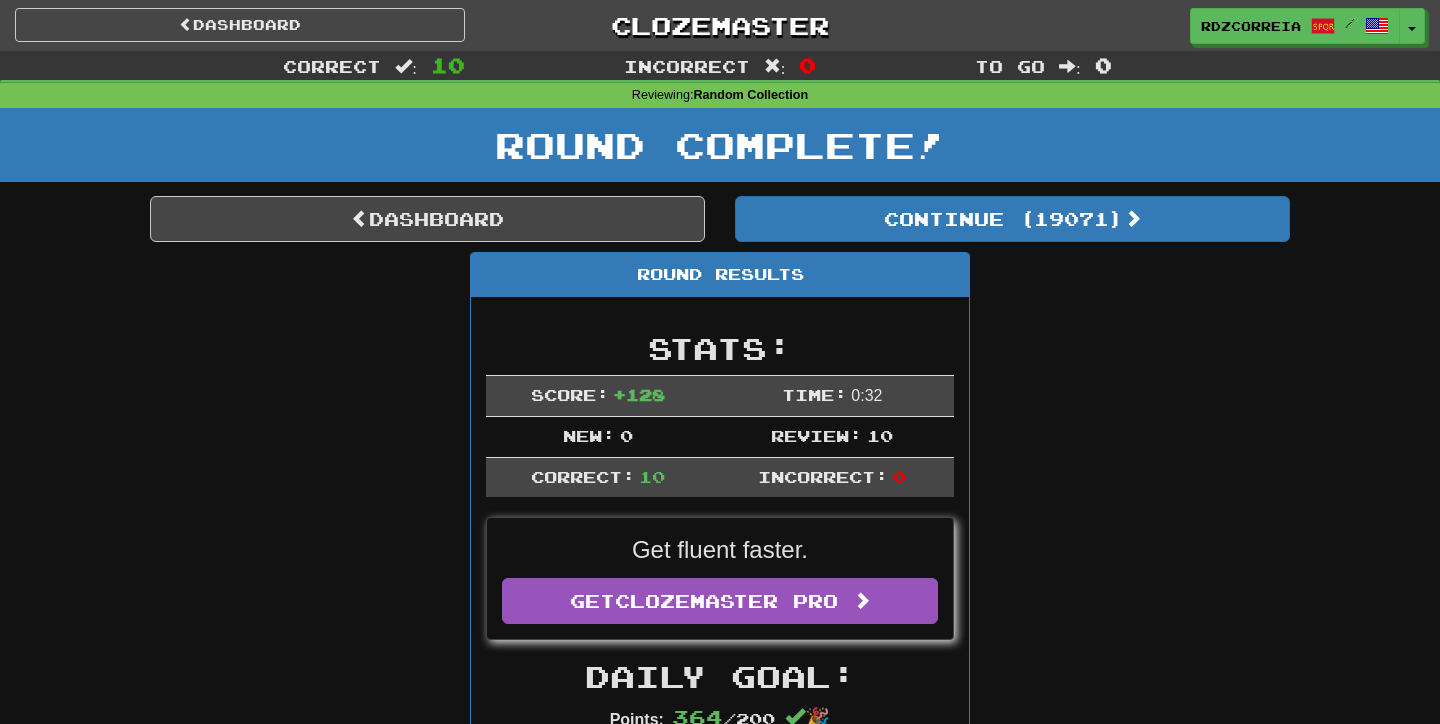 click on "Dashboard Continue ( 19071 )  Round Results Stats: Score:   + 128 Time:   0 : 32 New:   0 Review:   10 Correct:   10 Incorrect:   0 Get fluent faster. Get  Clozemaster Pro   Daily Goal: Points:   364  /  200  🎉 Time remaining: 2   Hours Progress: Random Collection Playing:  19 935  /  19 935 100% 19935  /  19935   Mastered:  302  /  19 935 + 2 1.505% 1.515%   302  /  400   Ready for Review:  19071  /  Level:  115 2333  points to level  116  - keep going! Ranked:  12 th  this week ( 12  points to  11 th ) Sentences:  Report Postquam ergo biberunt cameli, protulit vir anulum aureum pondo dimidii sicli pro naribus et duas armillas pro manibus eius pondo siclorum decem; dixitque: Cuius es  filia ? lndica mihi. Est in domo patris tui locus nobis ad pernoctandum? And after that the camels had drunk, the man took out golden earrings, weighing two sicles; and as many bracelets, of ten sicles weight. And he said to her: Whose daughter art thou? tell me: is there any place in thy father's house to lodge?  Report" at bounding box center [720, 1439] 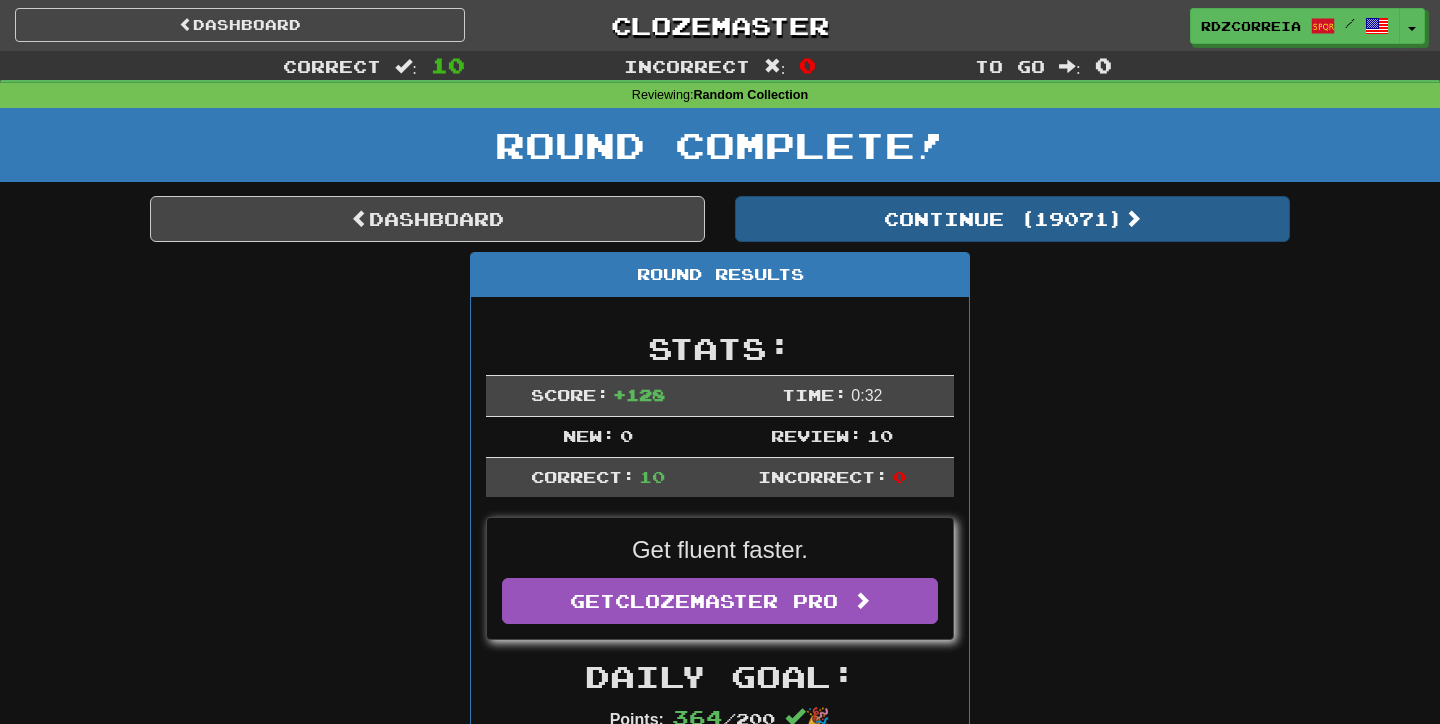 click on "Continue ( 19071 )" at bounding box center (1012, 219) 